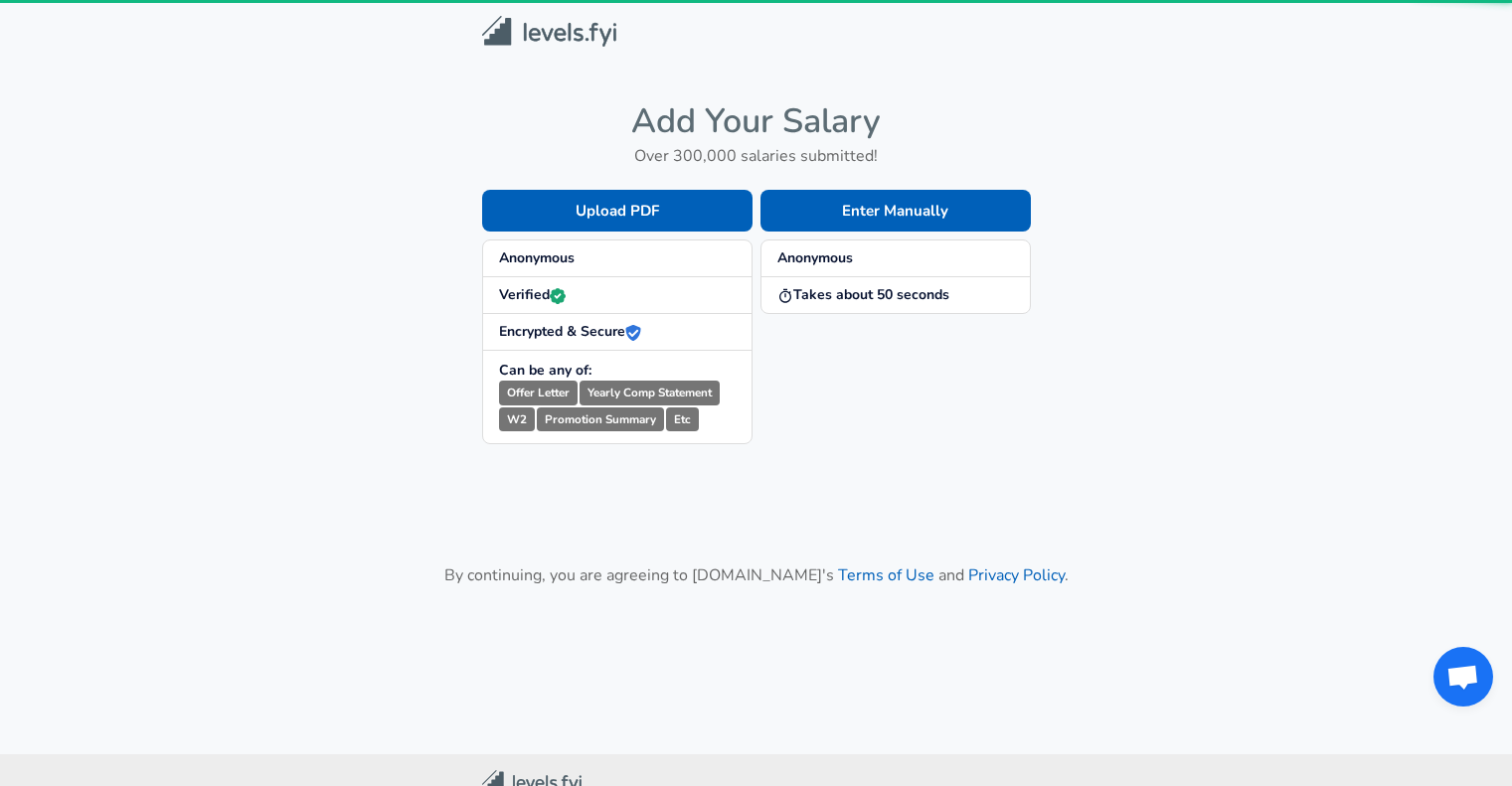 scroll, scrollTop: 0, scrollLeft: 0, axis: both 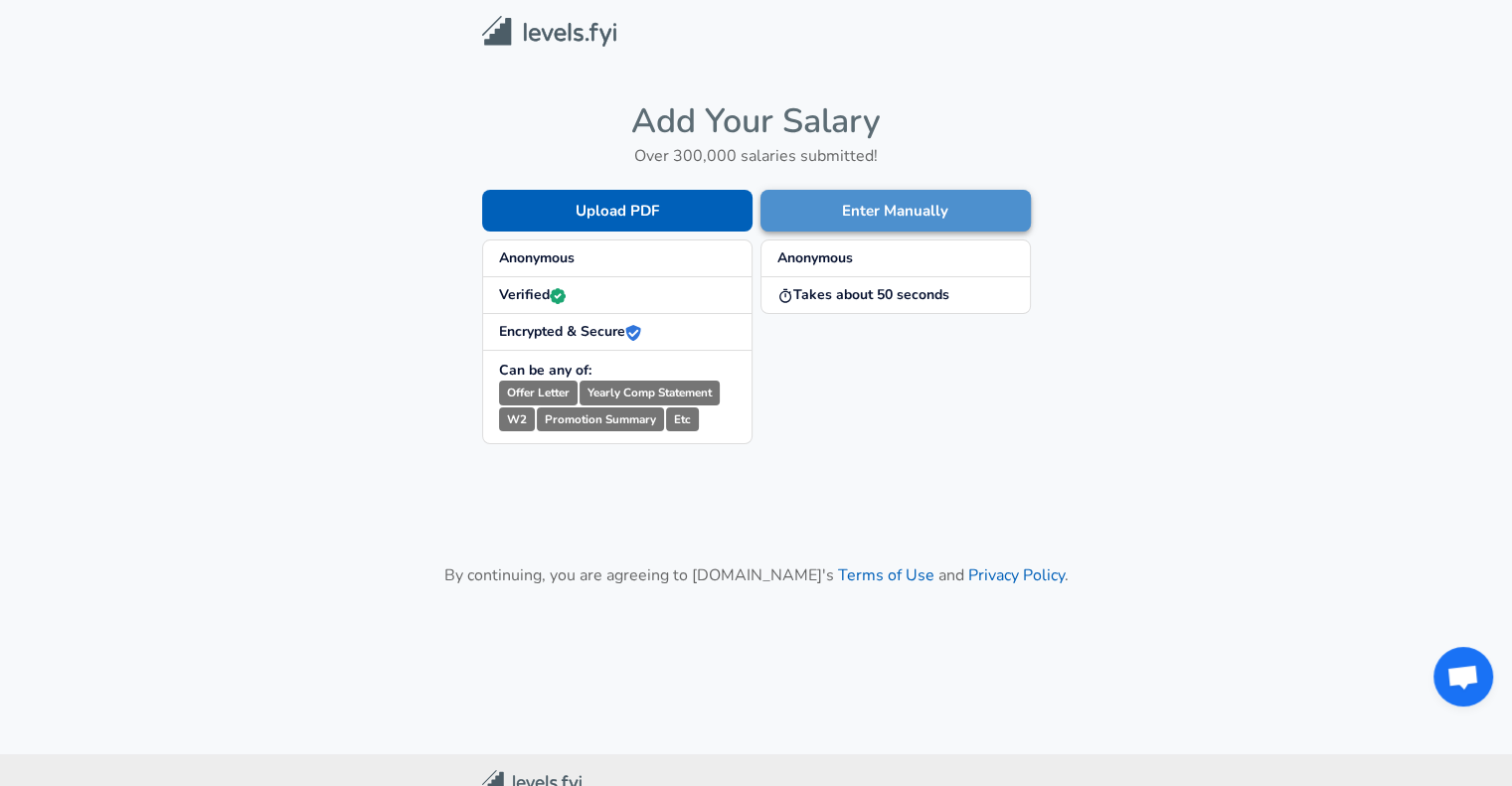 click on "Enter Manually" at bounding box center (896, 211) 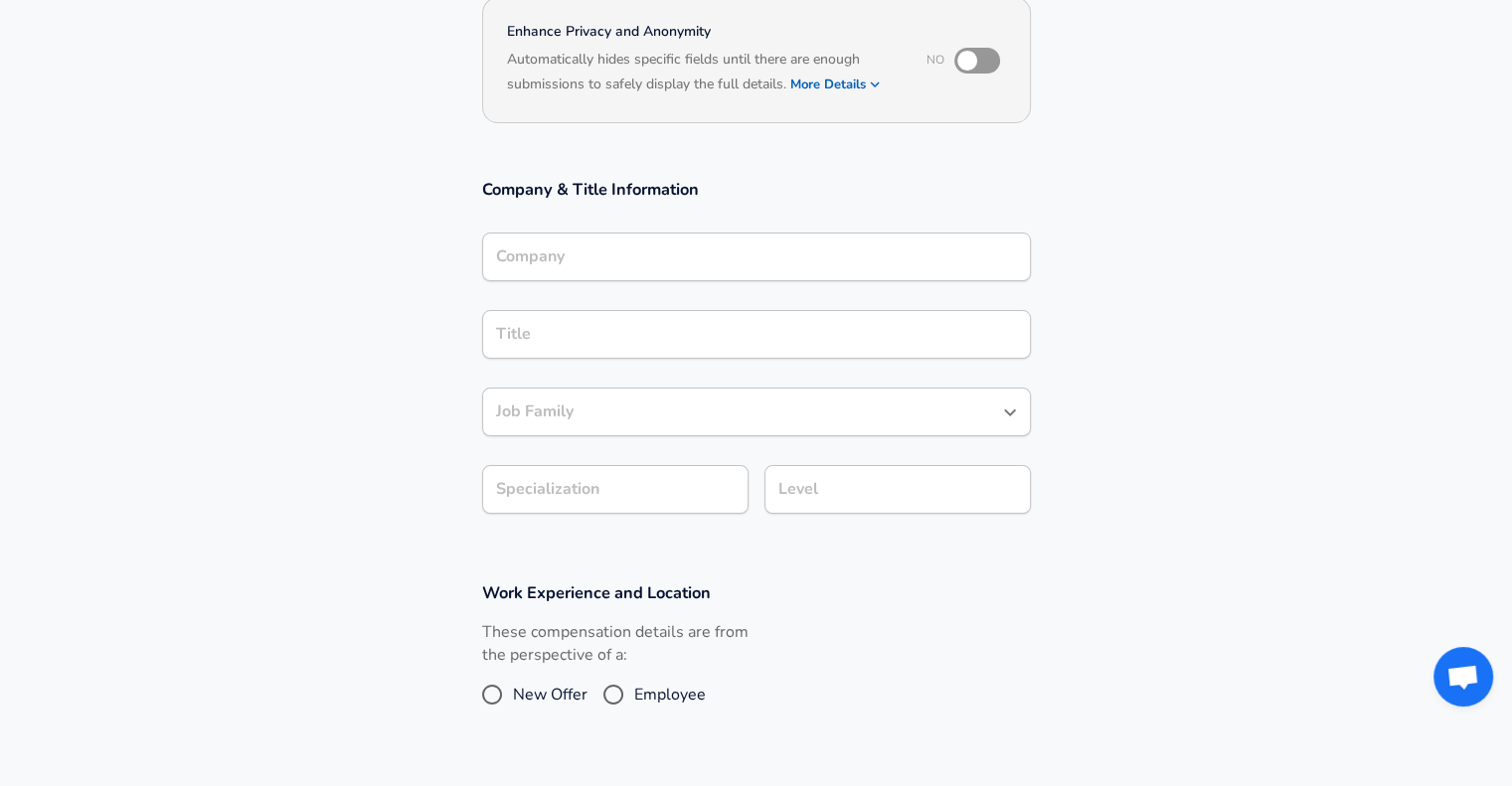 scroll, scrollTop: 219, scrollLeft: 0, axis: vertical 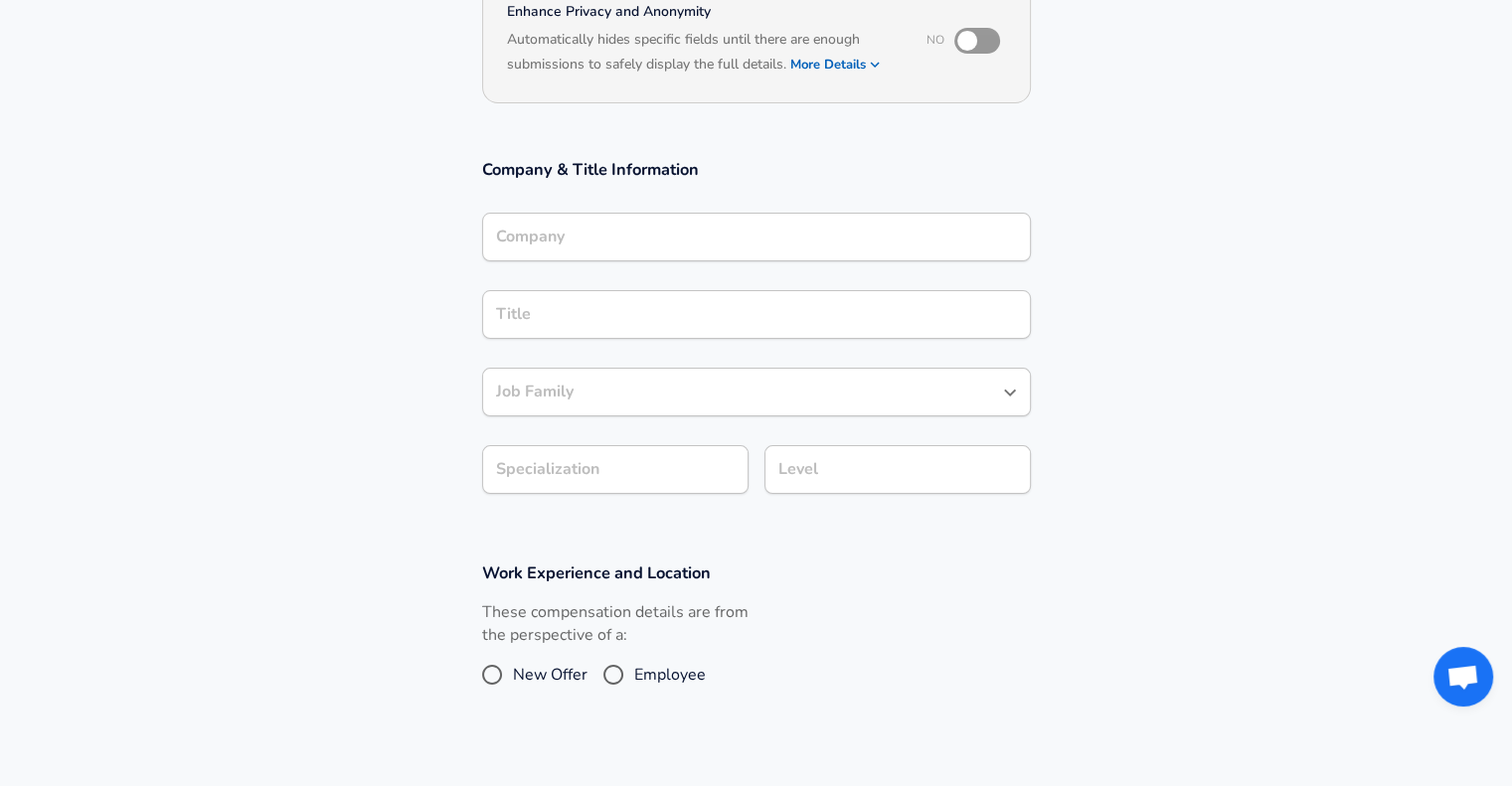 click on "Company Company" at bounding box center (756, 239) 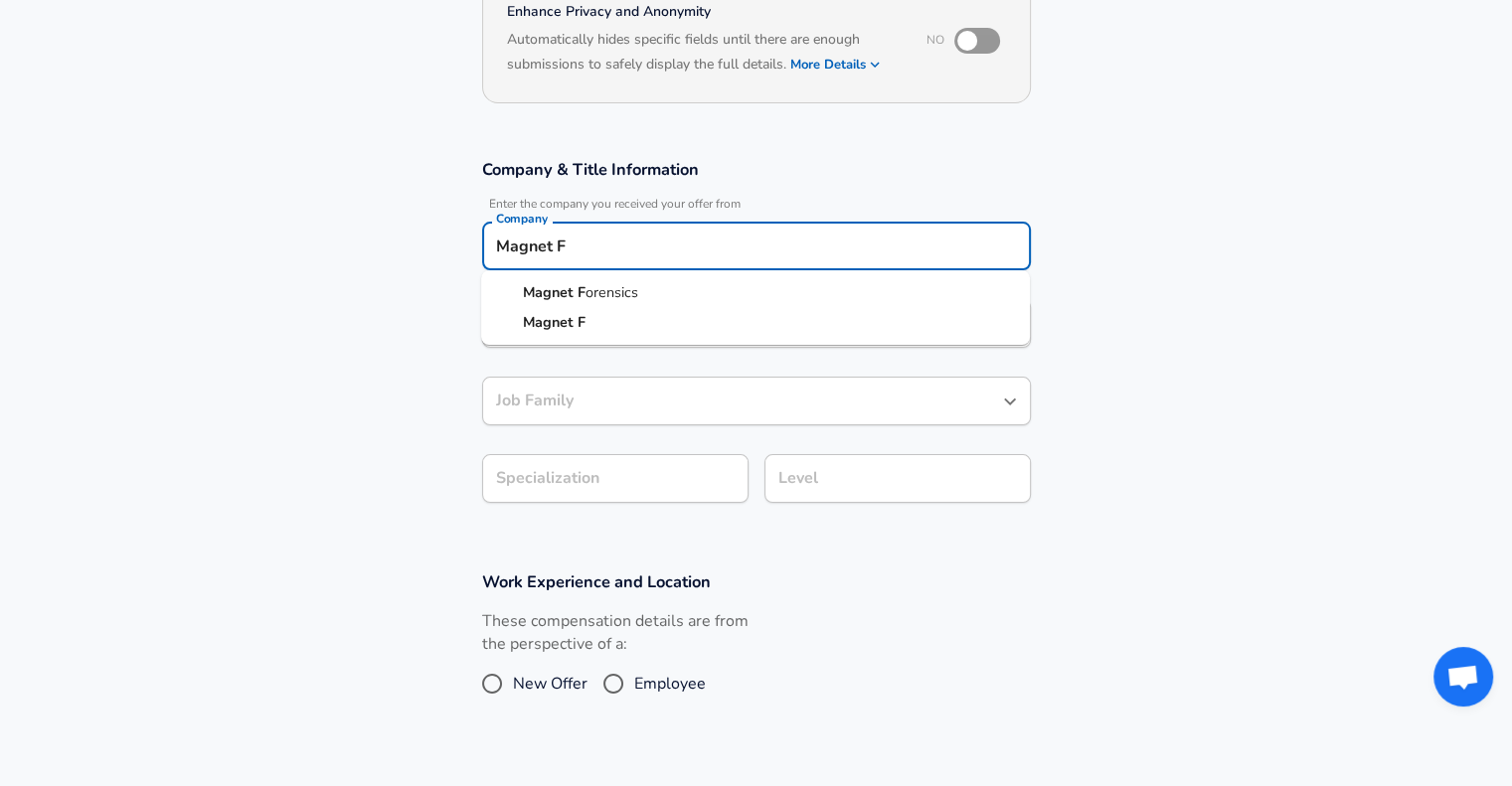 click on "orensics" at bounding box center (611, 292) 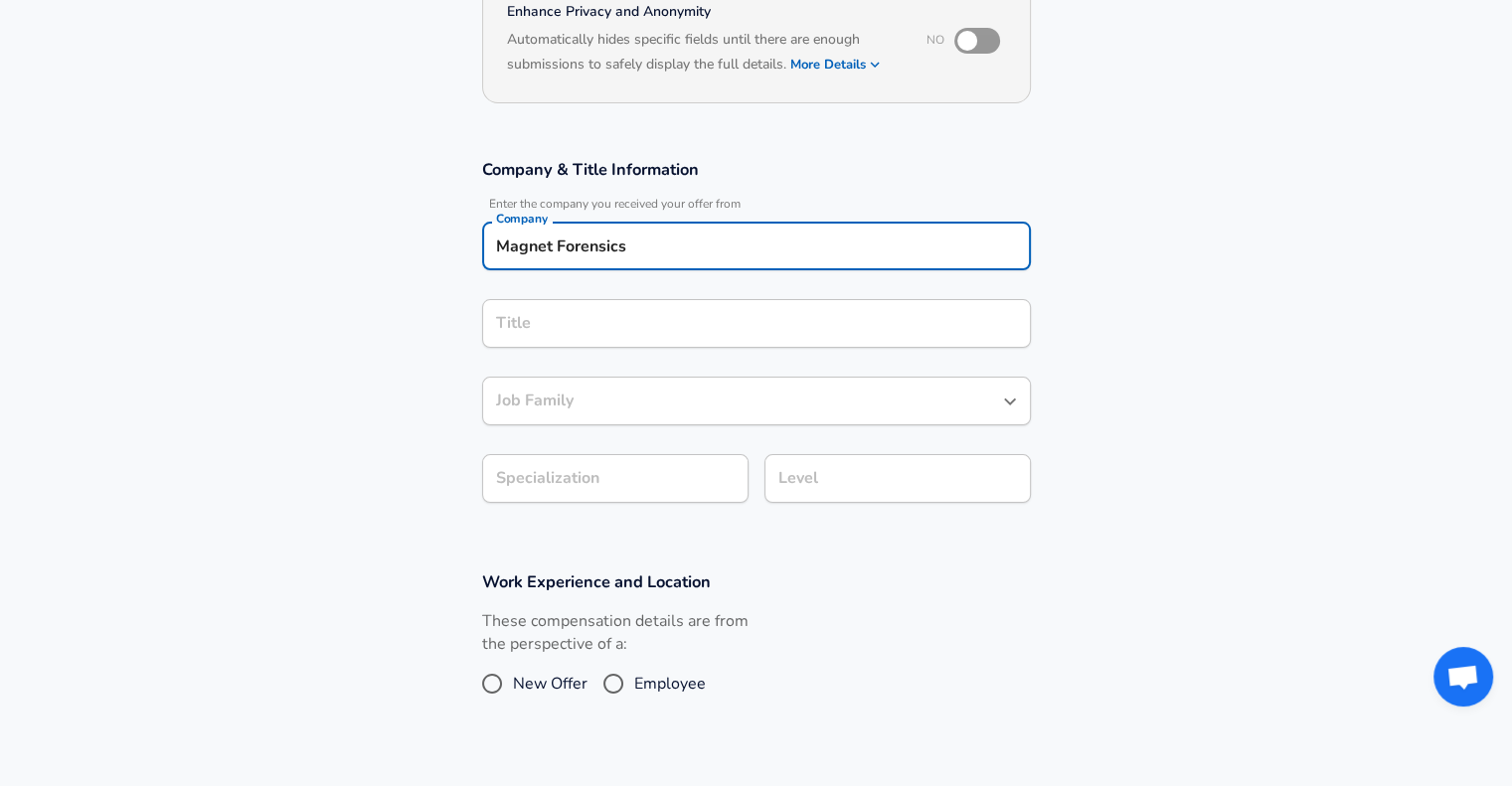 type on "Magnet Forensics" 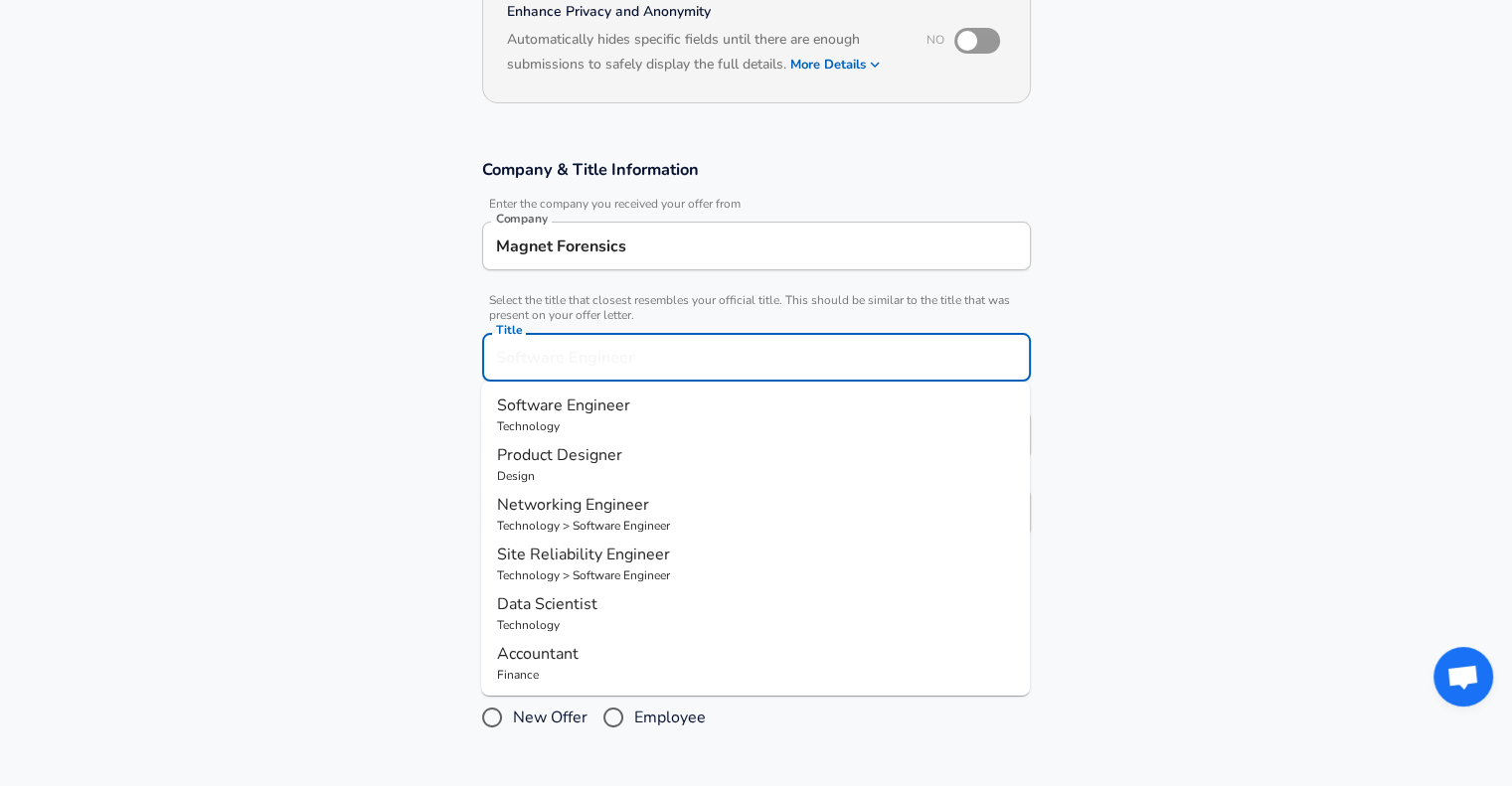 scroll, scrollTop: 258, scrollLeft: 0, axis: vertical 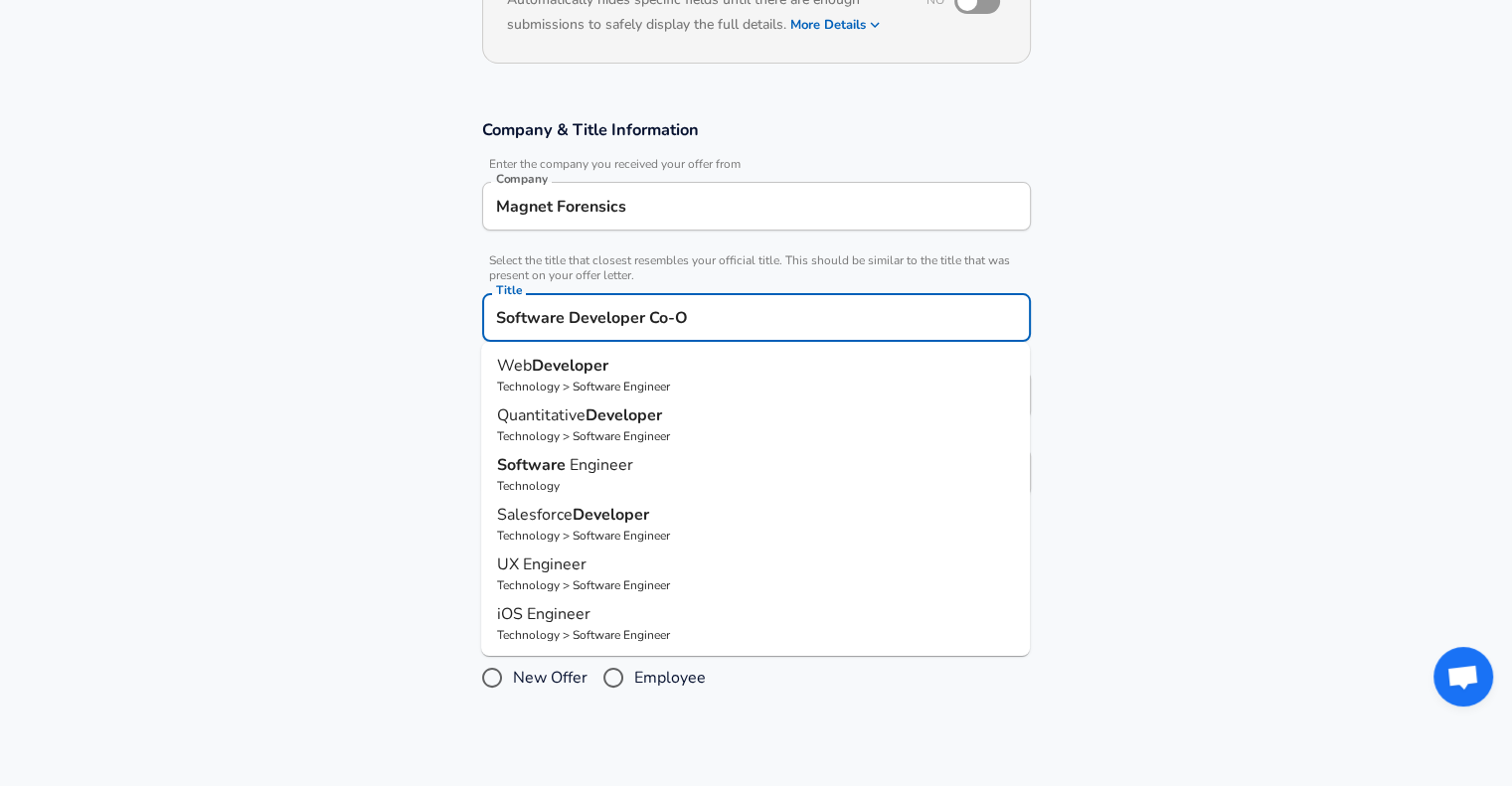 type on "Software Developer Co-Op" 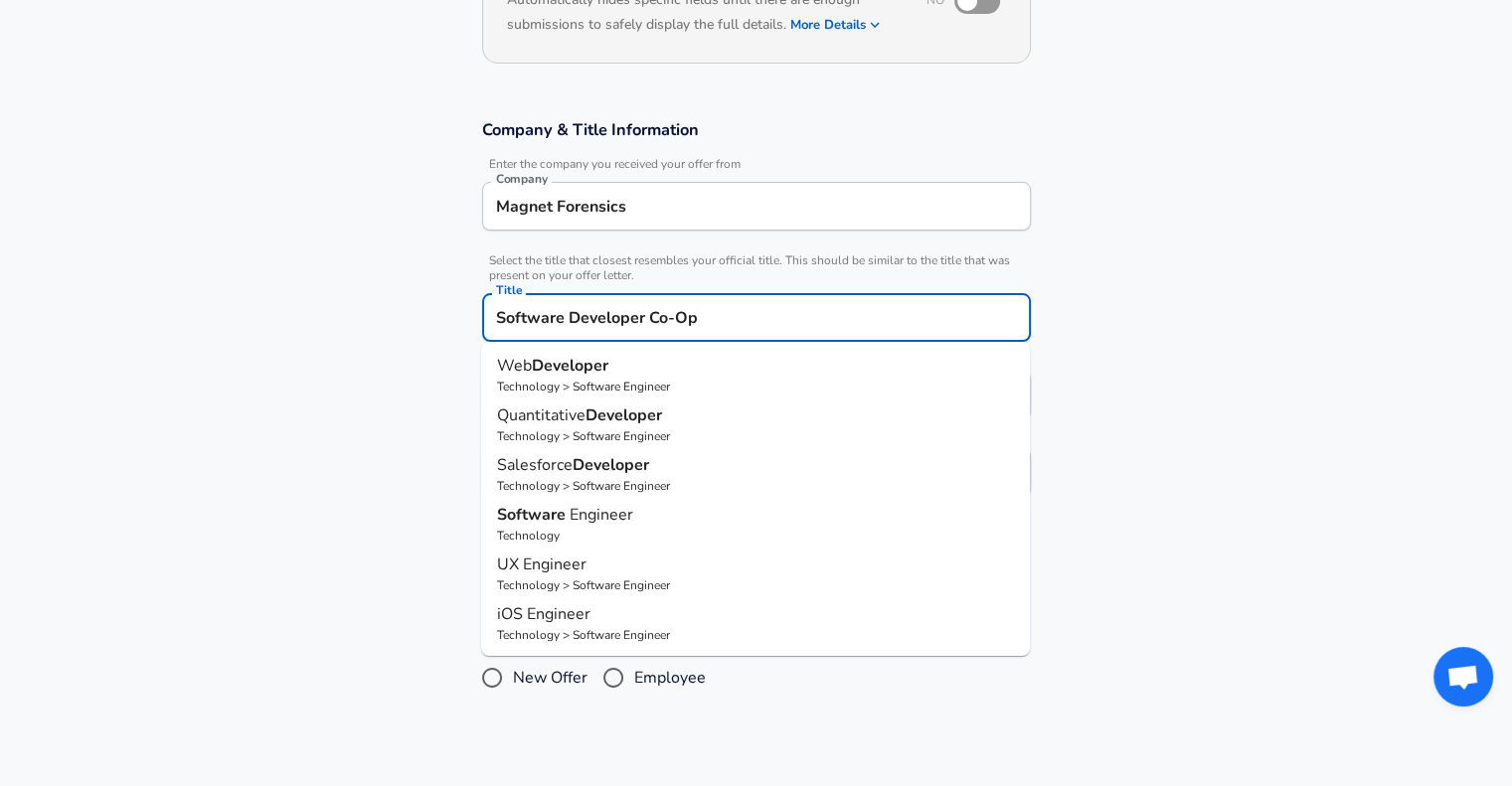 click on "Submit Salary" at bounding box center [760, 838] 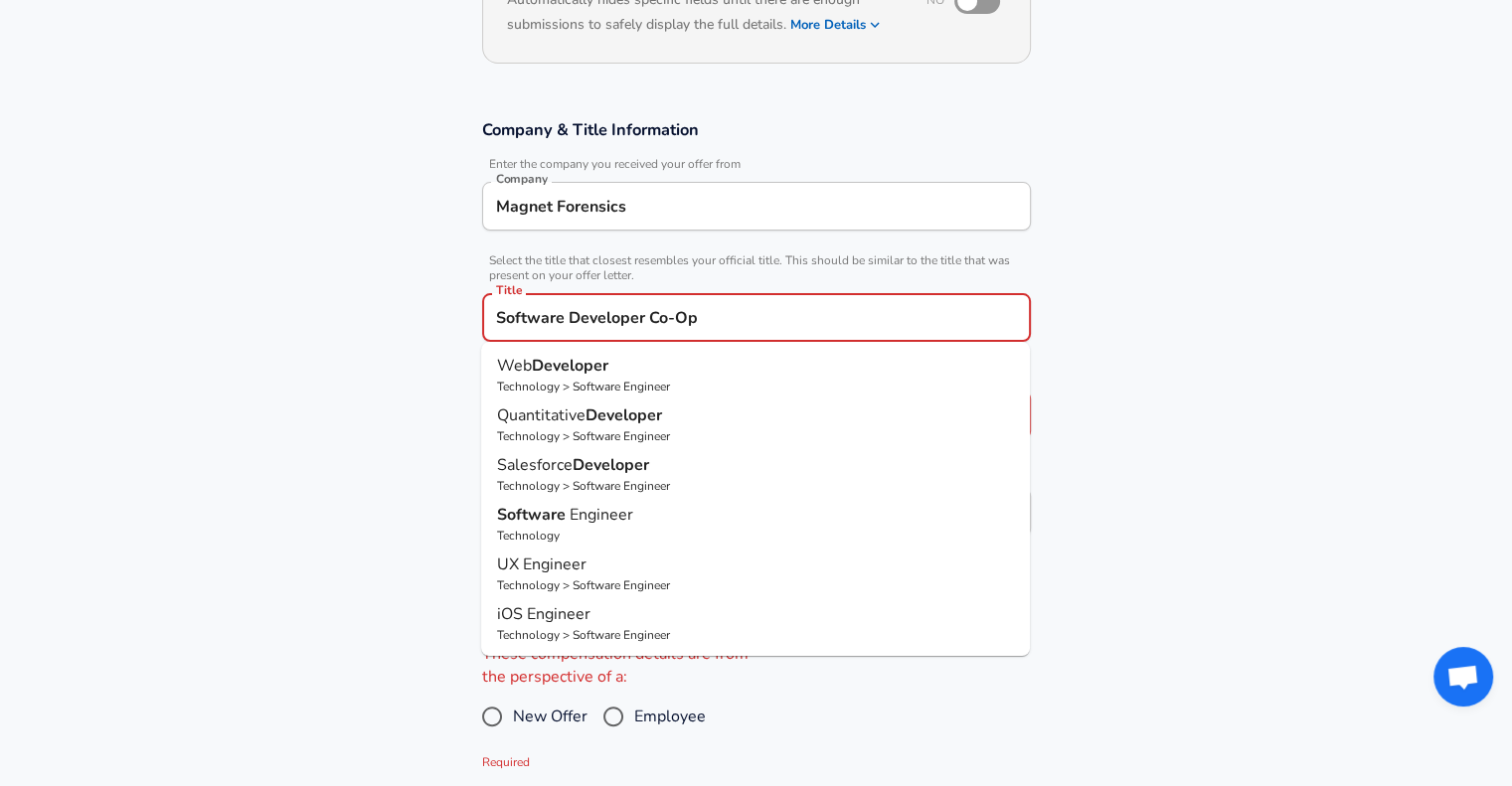scroll, scrollTop: 198, scrollLeft: 0, axis: vertical 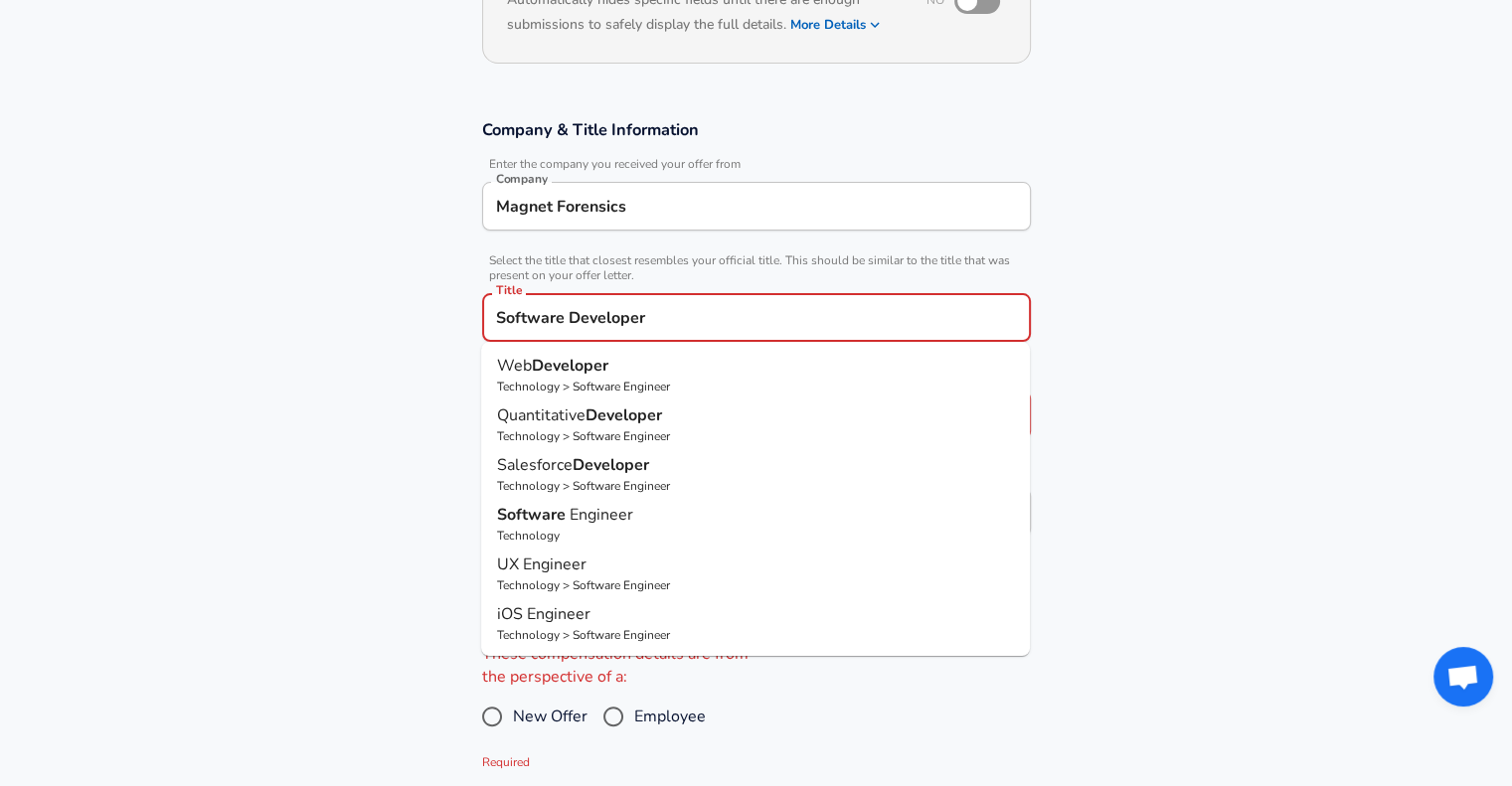 type on "Software Developer" 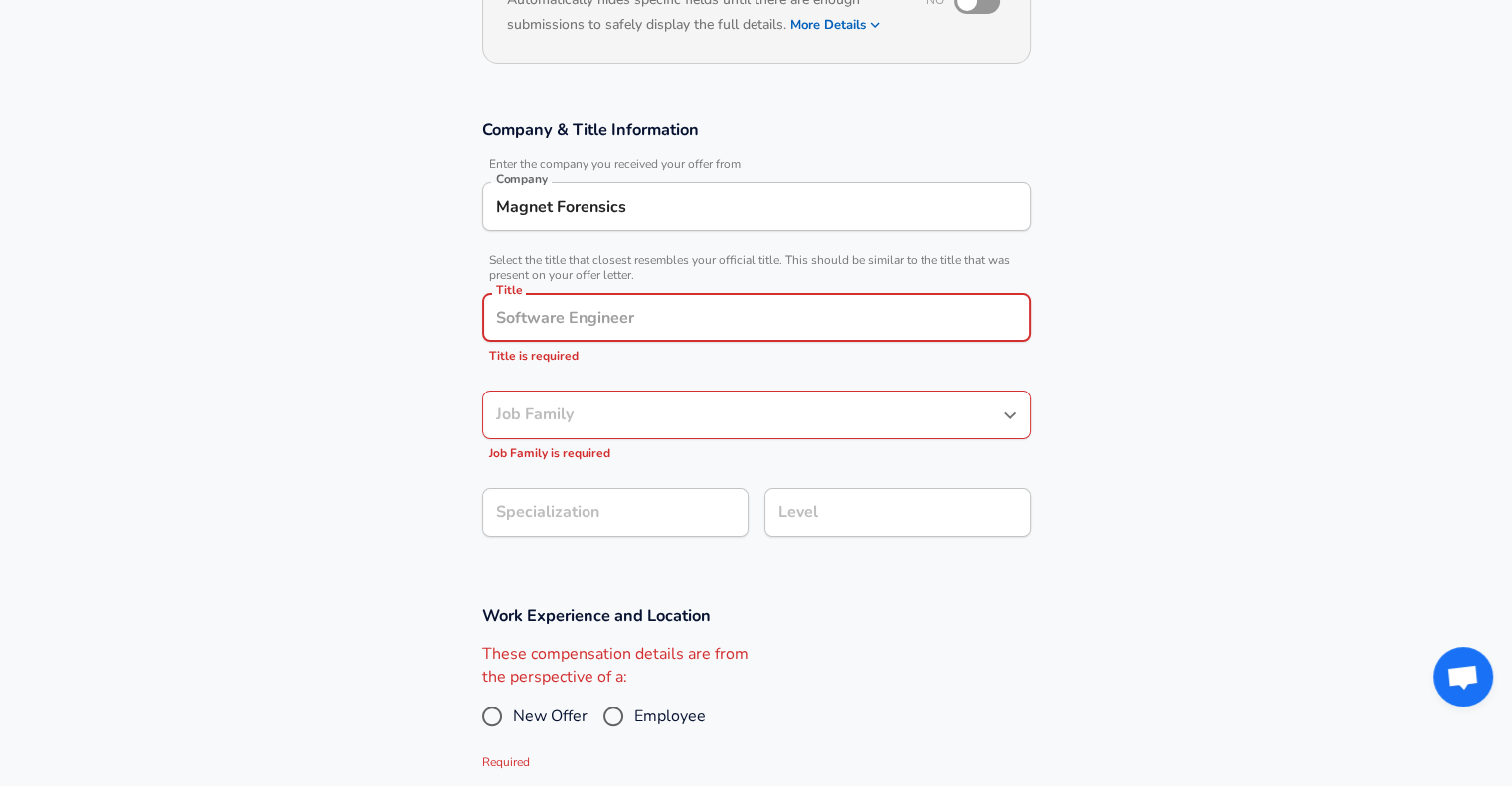 click on "Job Family" at bounding box center [756, 414] 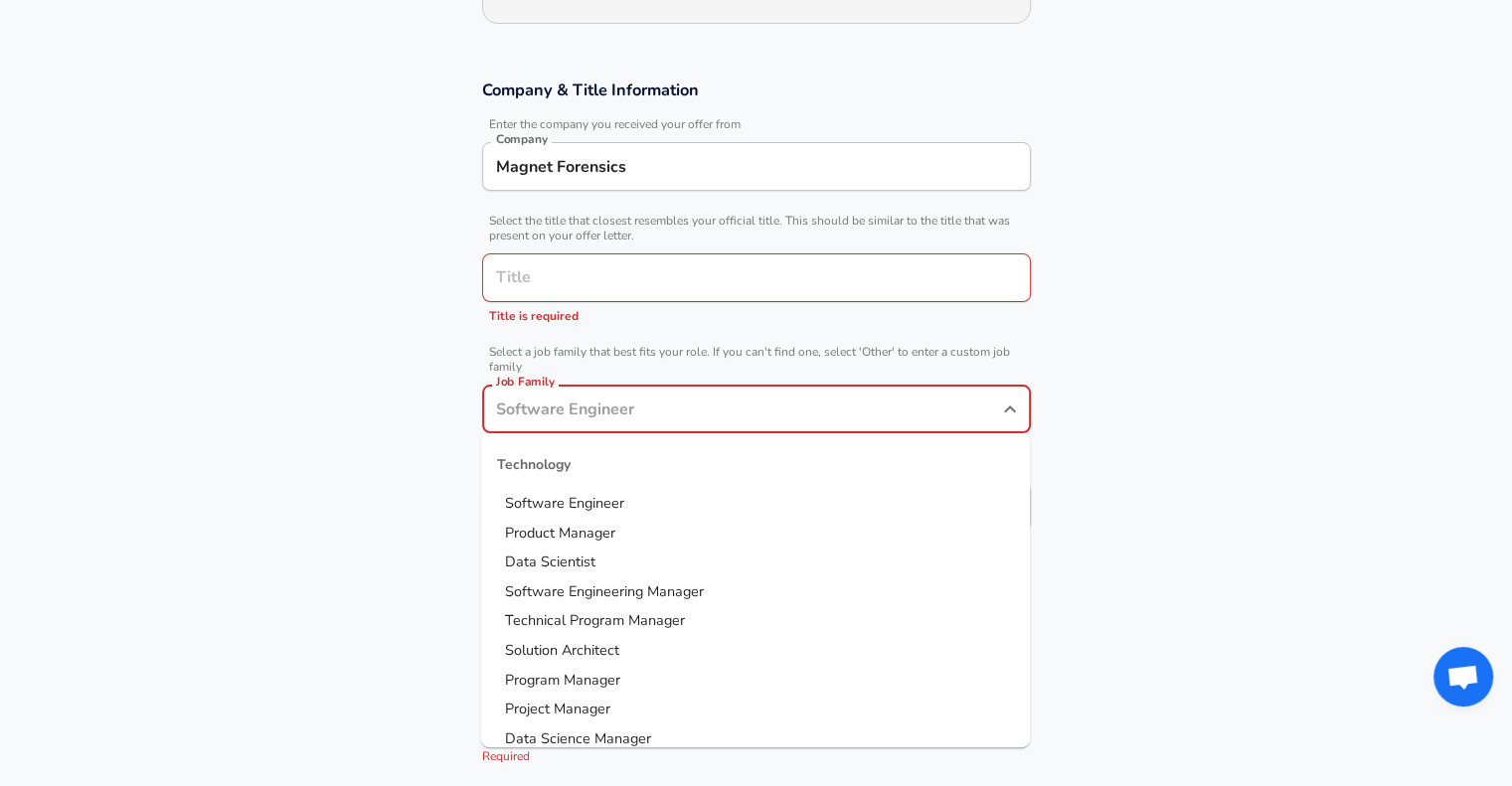click on "Job Family" at bounding box center (742, 408) 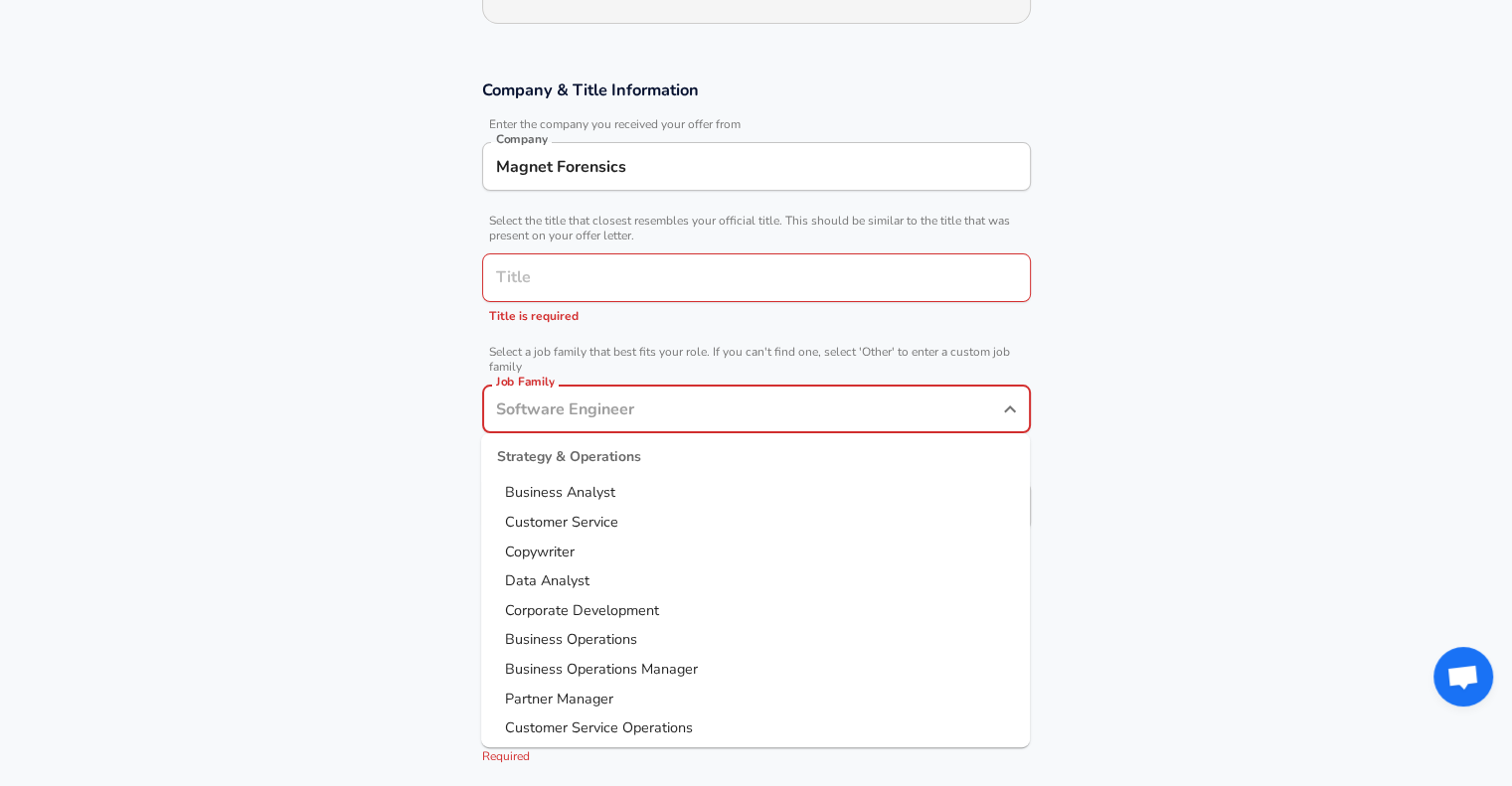 scroll, scrollTop: 2659, scrollLeft: 0, axis: vertical 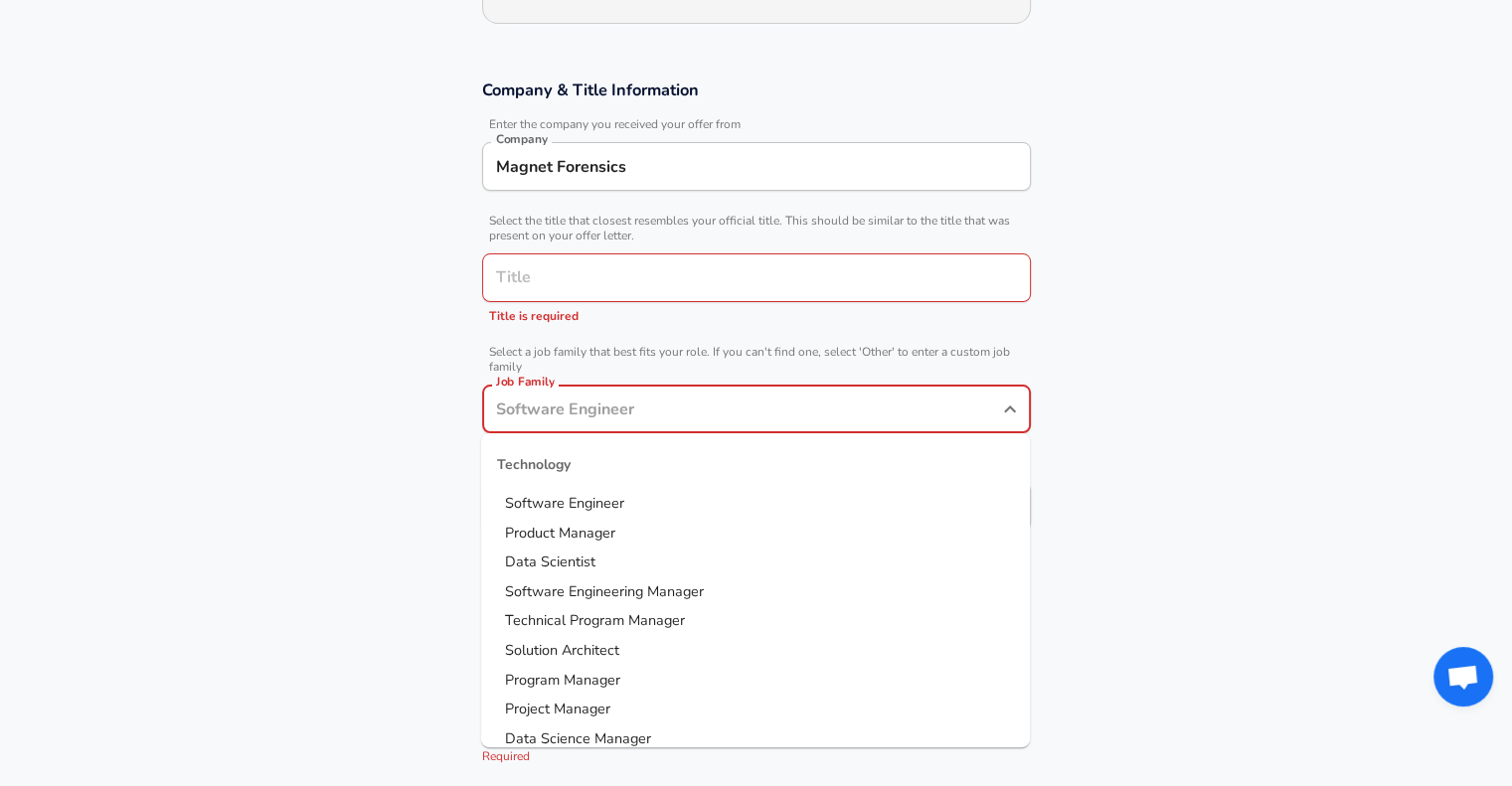 click on "Software Engineer" at bounding box center (756, 504) 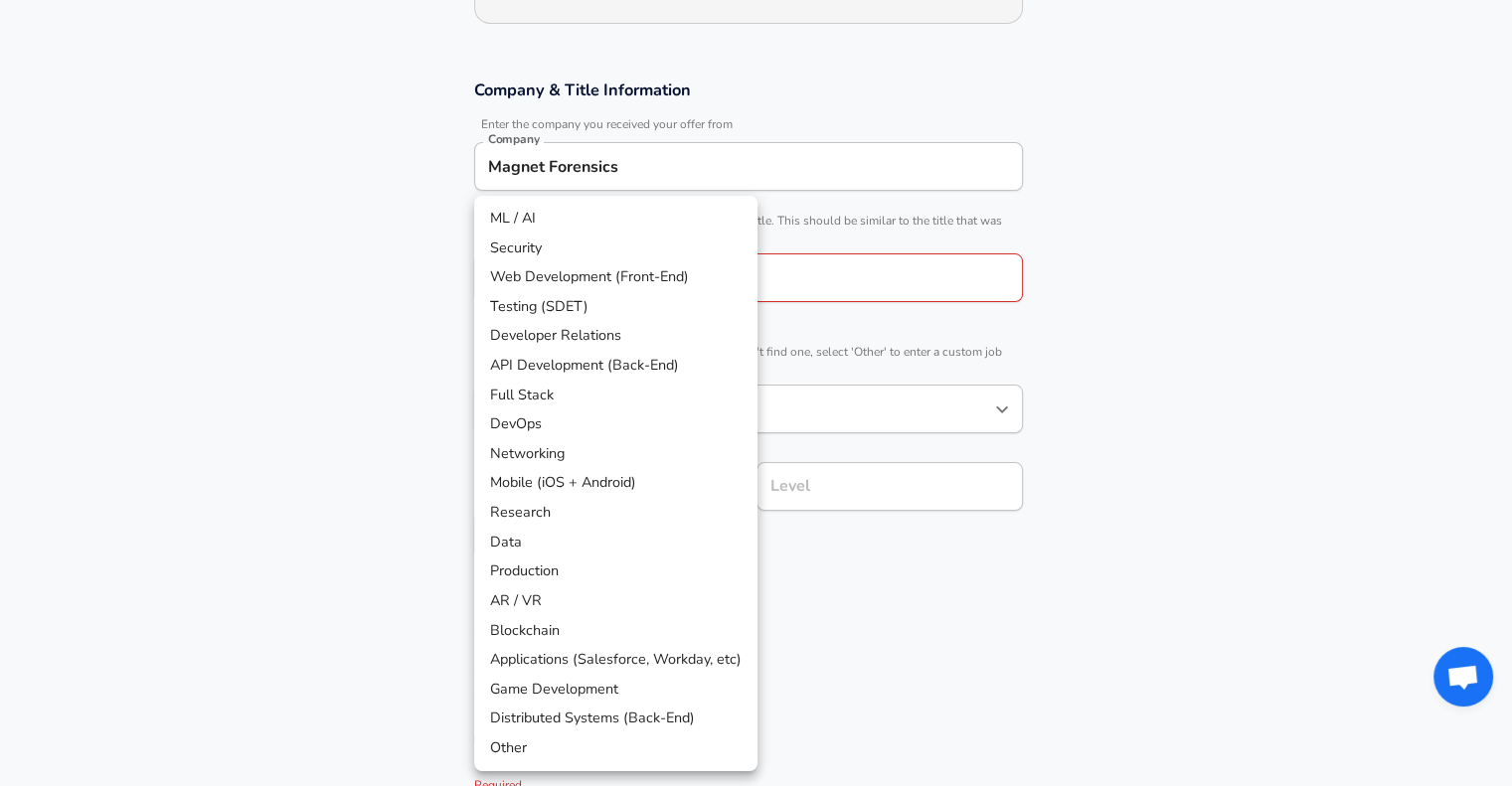click on "Restart Add Your Salary Upload your offer letter   to verify your submission Enhance Privacy and Anonymity No Automatically hides specific fields until there are enough submissions to safely display the full details.   More Details Based on your submission and the data points that we have already collected, we will automatically hide and anonymize specific fields if there aren't enough data points to remain sufficiently anonymous. Company & Title Information   Enter the company you received your offer from Company Magnet Forensics Company   Select the title that closest resembles your official title. This should be similar to the title that was present on your offer letter. Title Title Title is required   Select a job family that best fits your role. If you can't find one, select 'Other' to enter a custom job family Job Family Software Engineer Job Family   Select a Specialization that best fits your role. If you can't find one, select 'Other' to enter a custom specialization Select Specialization ​ Level" at bounding box center [756, 94] 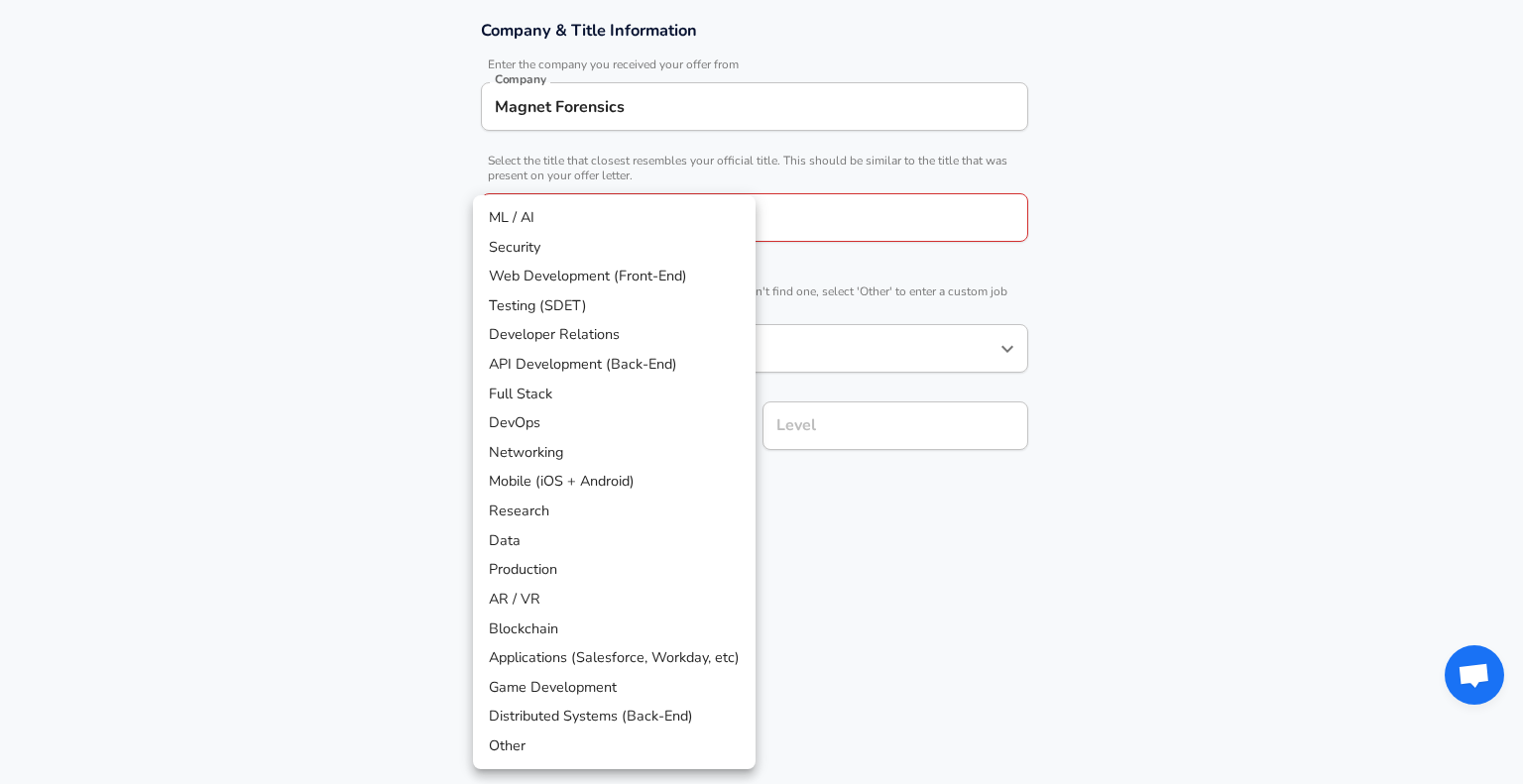 click on "Full Stack" at bounding box center (614, 394) 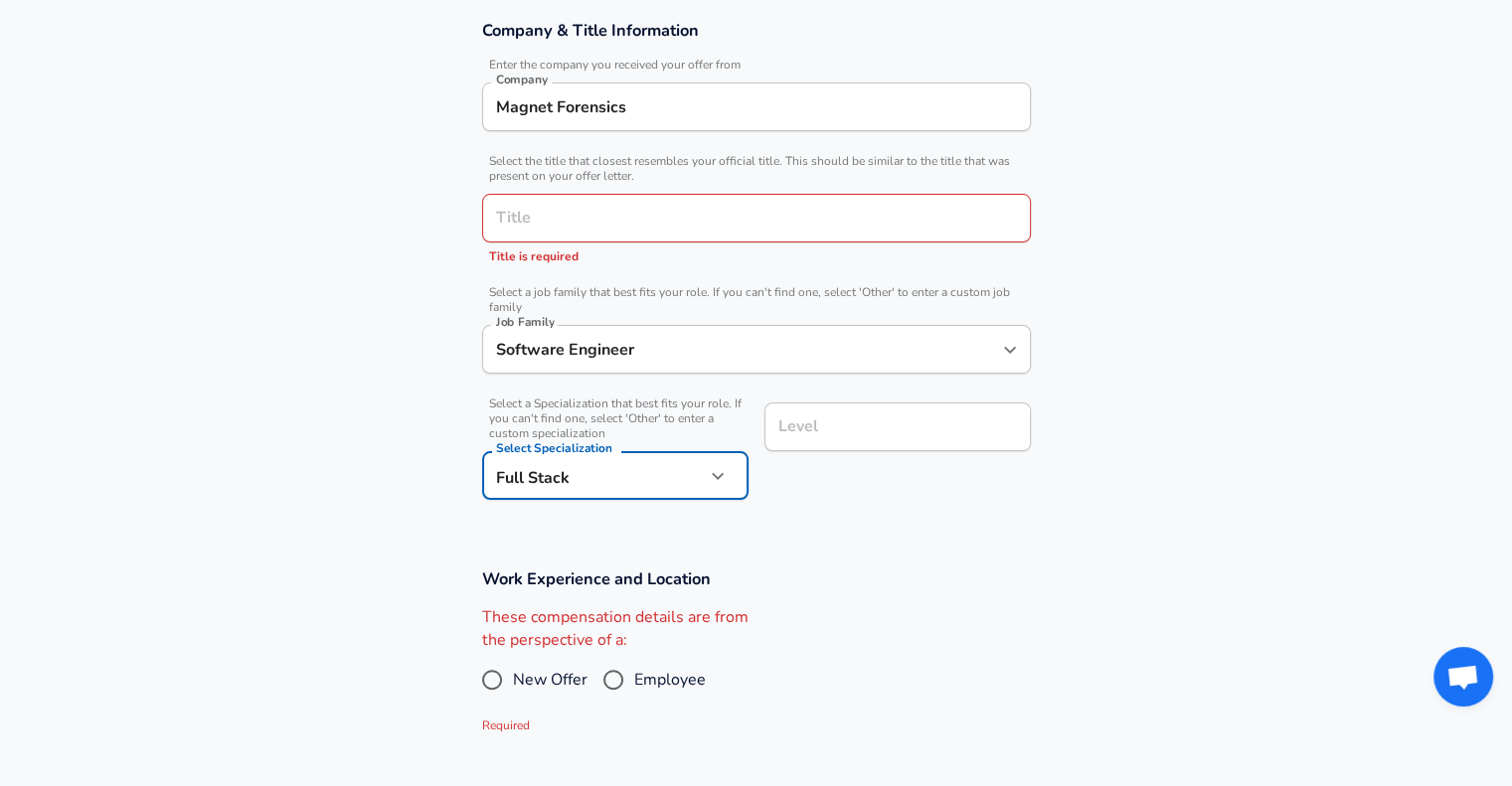 click on "Level" at bounding box center [898, 426] 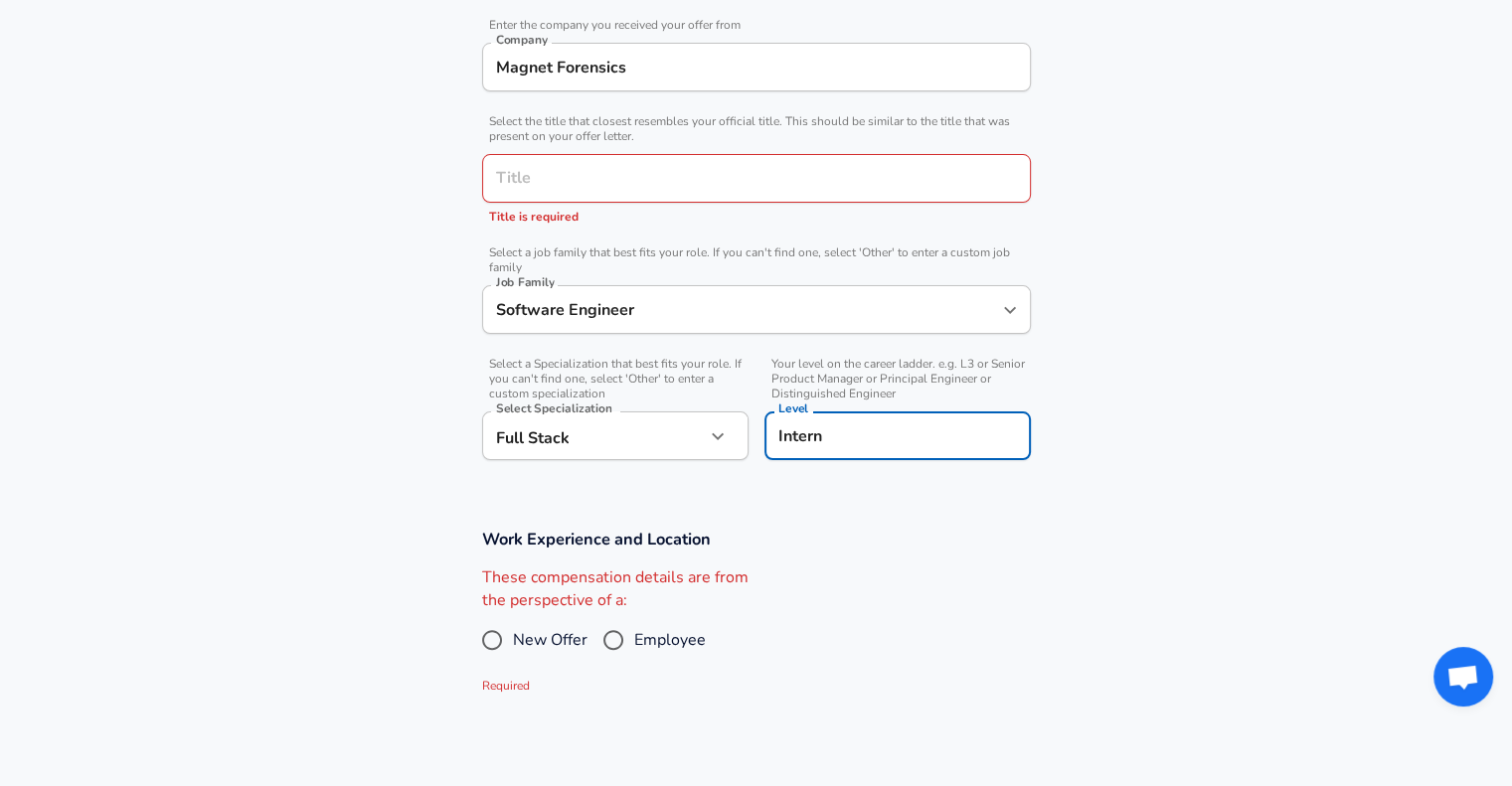 type on "Intern" 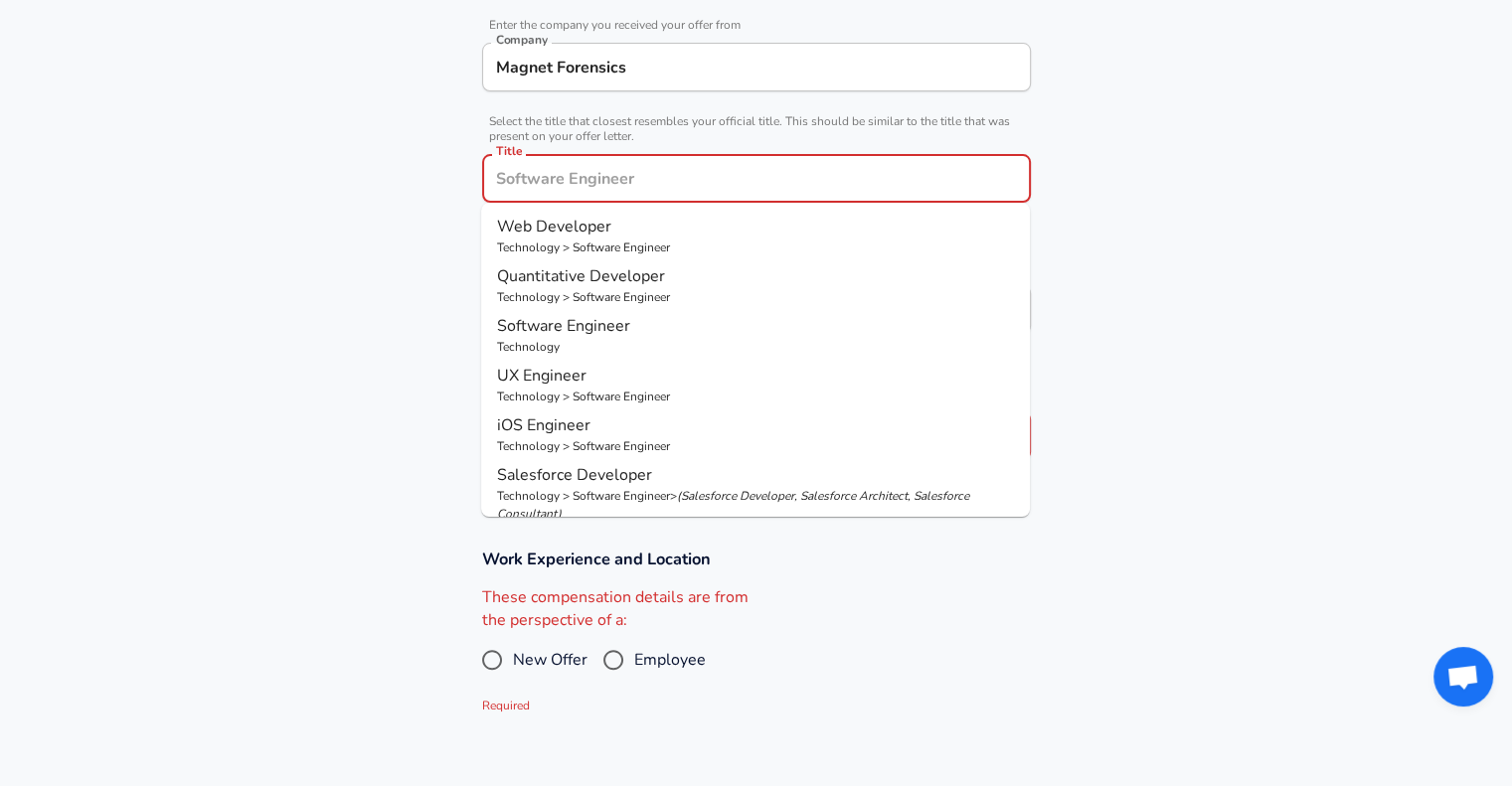 click on "Software Engineer" at bounding box center (756, 326) 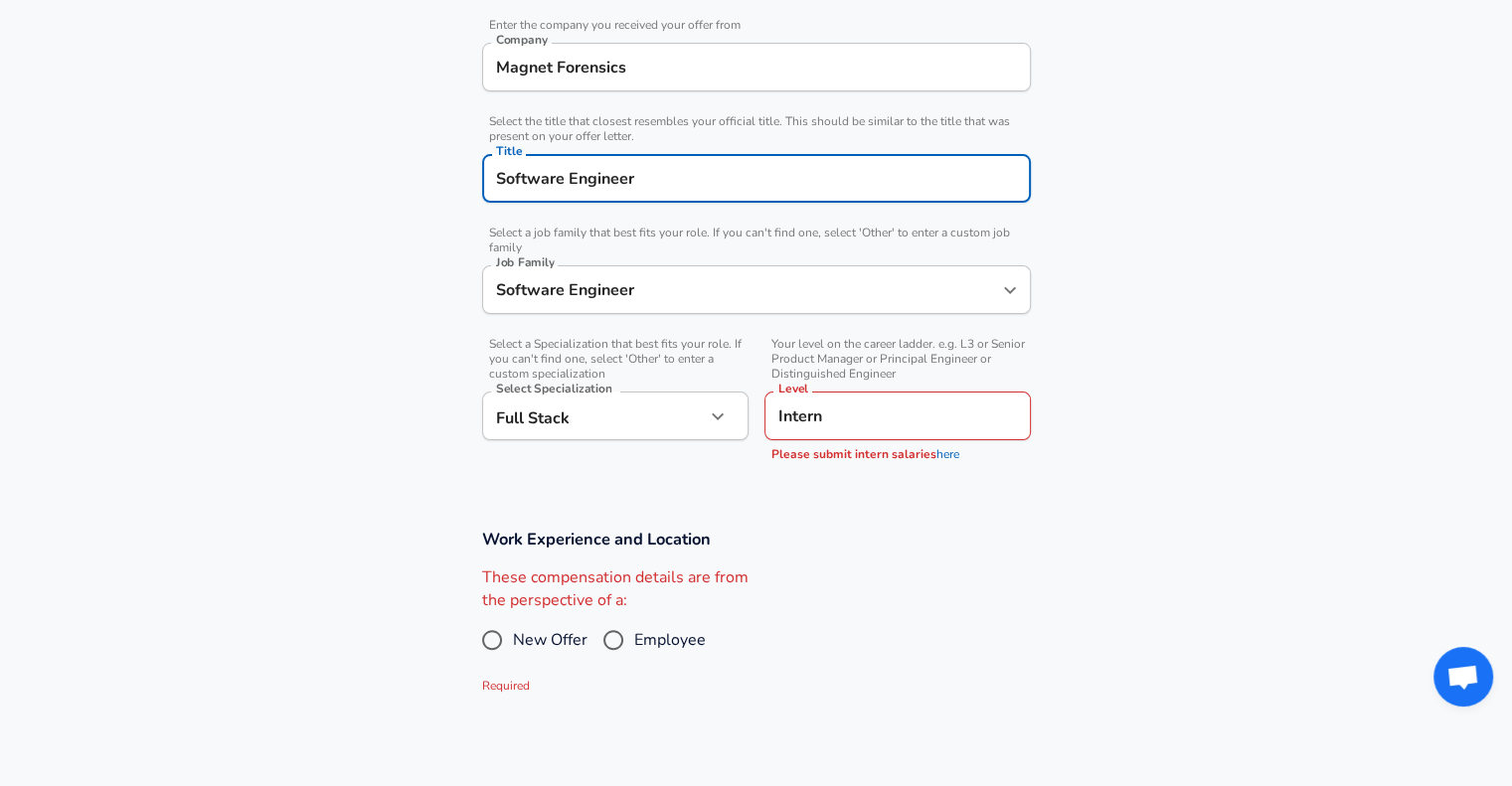click on "Work Experience and Location These compensation details are from the perspective of a: New Offer Employee Required" at bounding box center (756, 612) 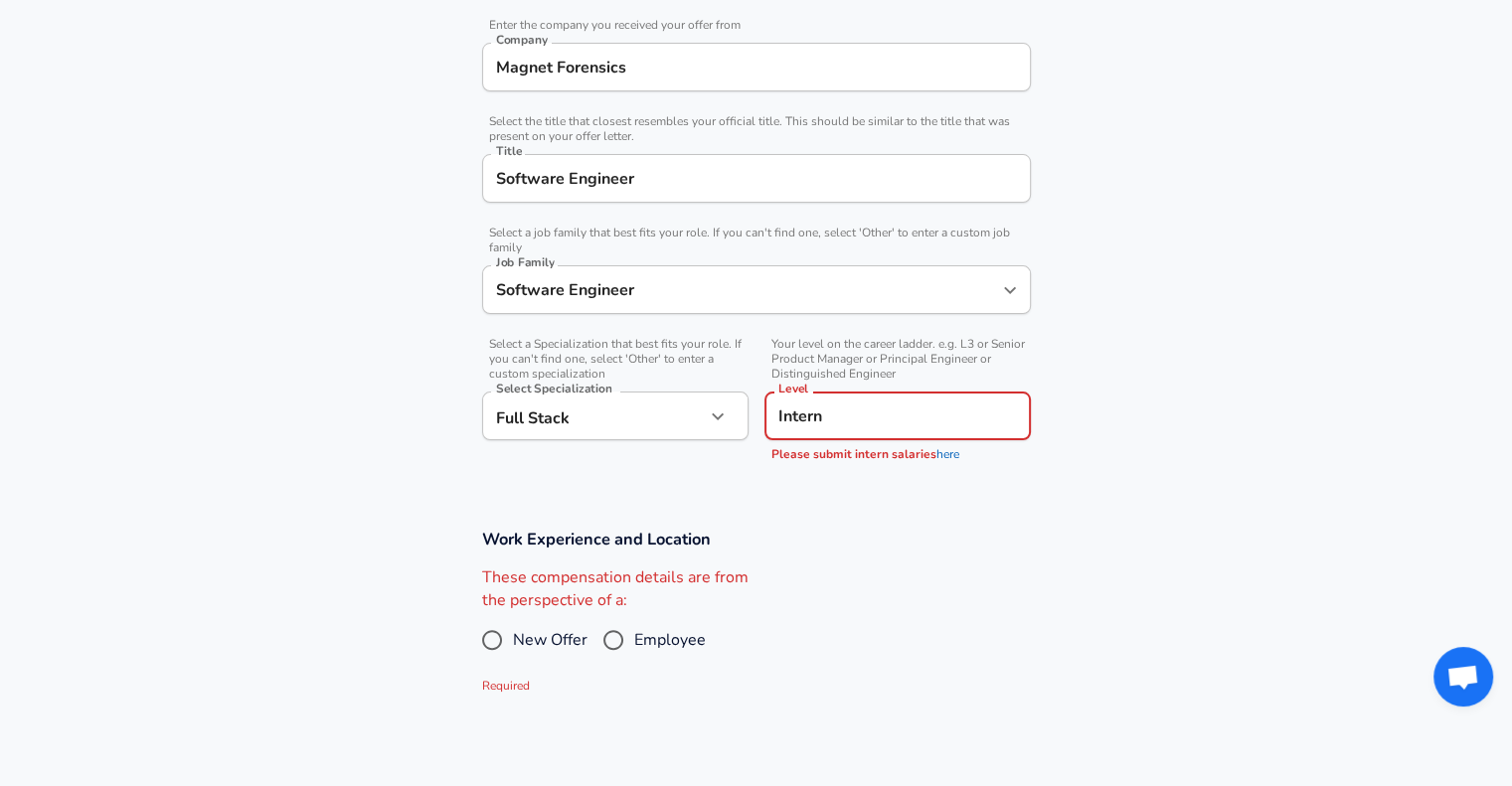 click on "Intern" at bounding box center (898, 415) 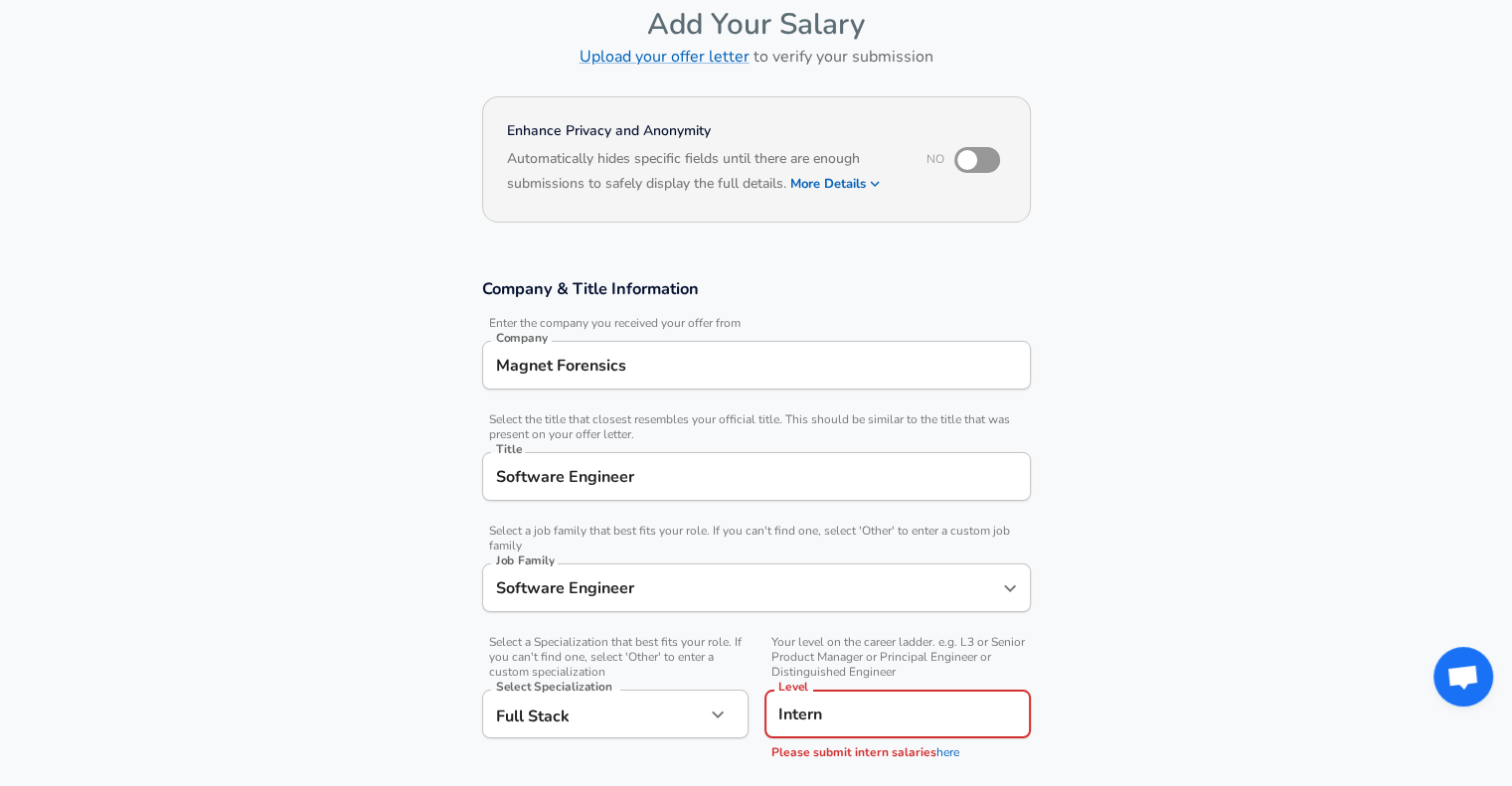 scroll, scrollTop: 0, scrollLeft: 0, axis: both 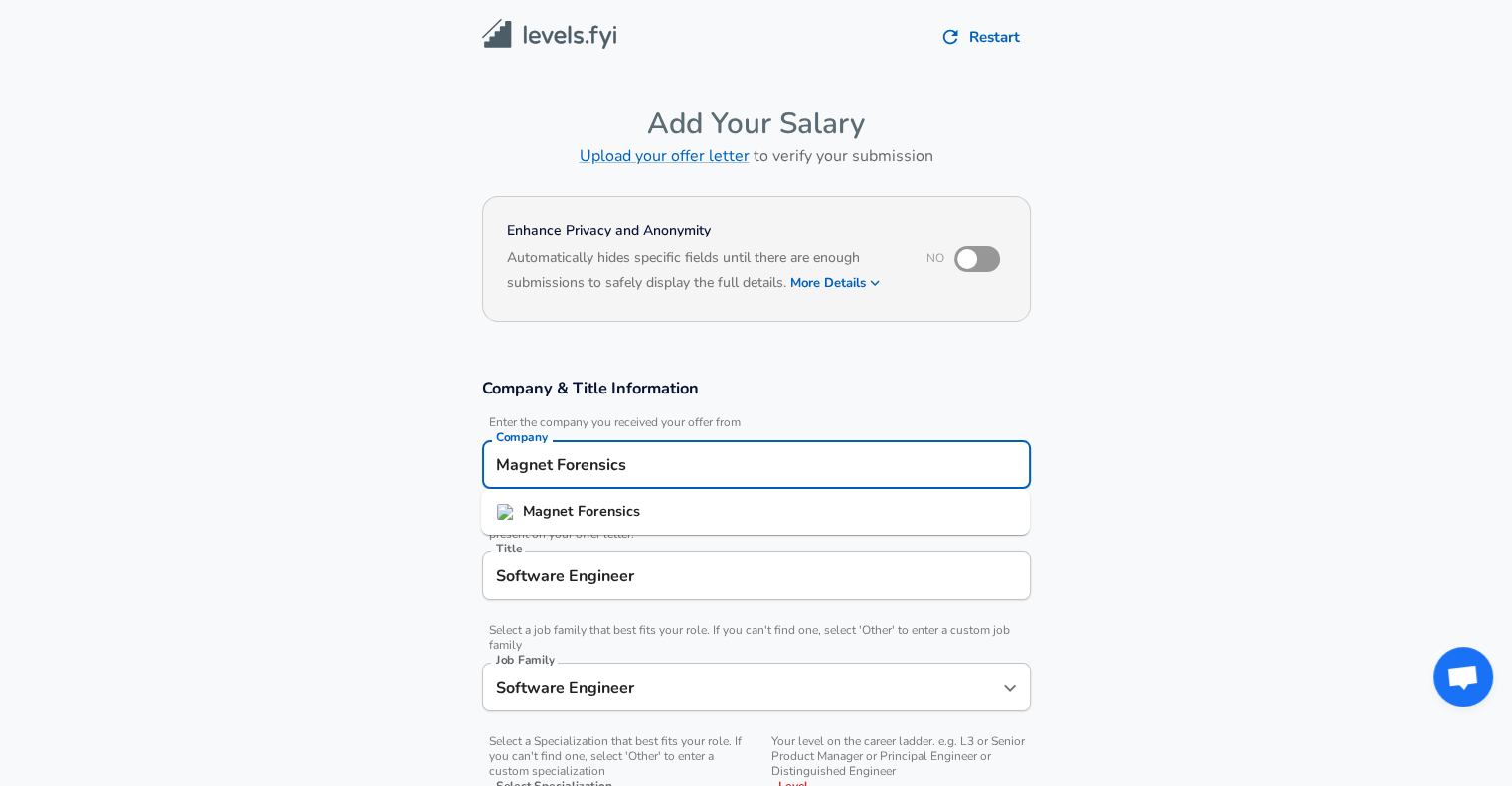 drag, startPoint x: 676, startPoint y: 468, endPoint x: 410, endPoint y: 444, distance: 267.08051 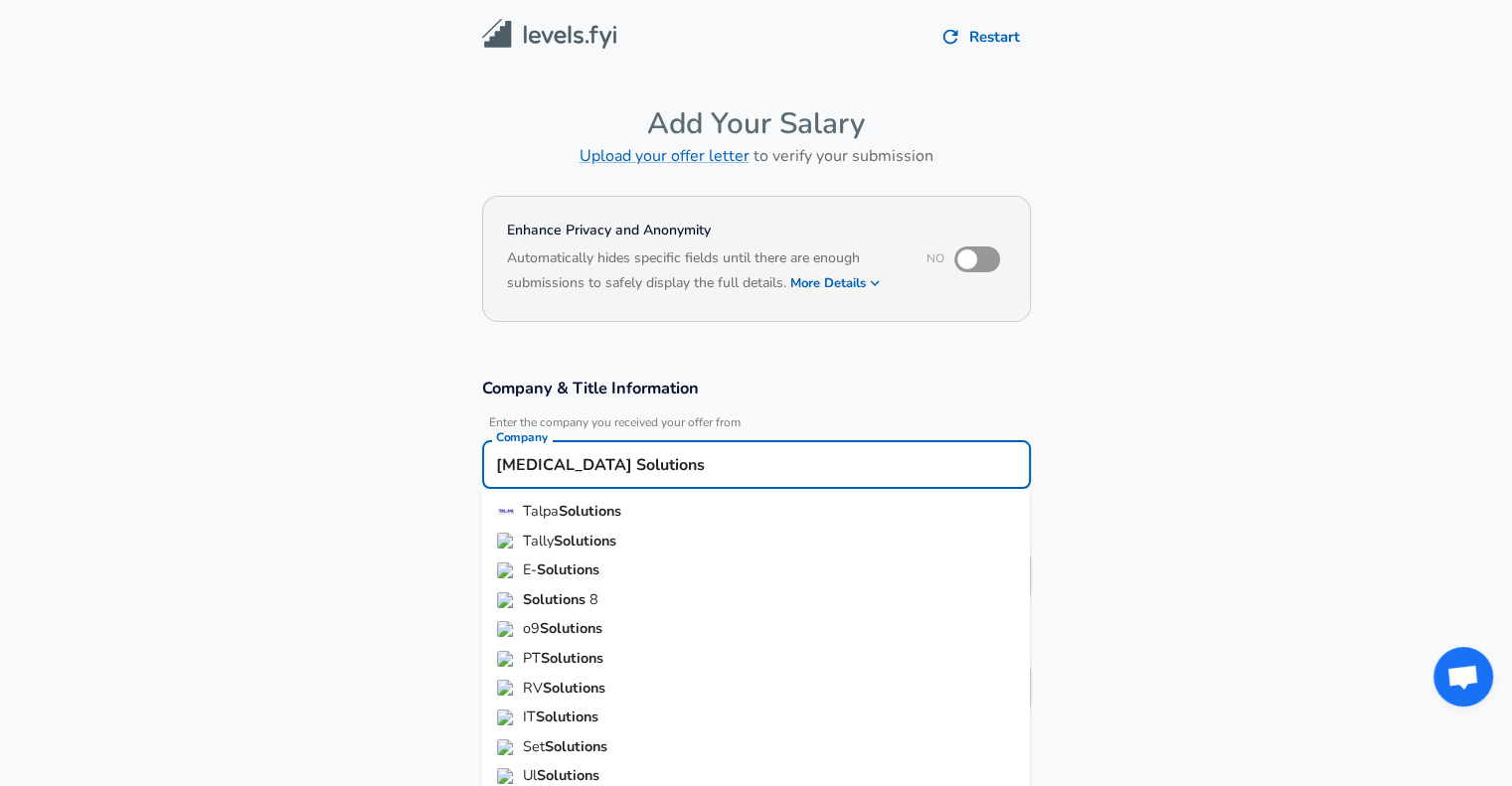 scroll, scrollTop: 24, scrollLeft: 0, axis: vertical 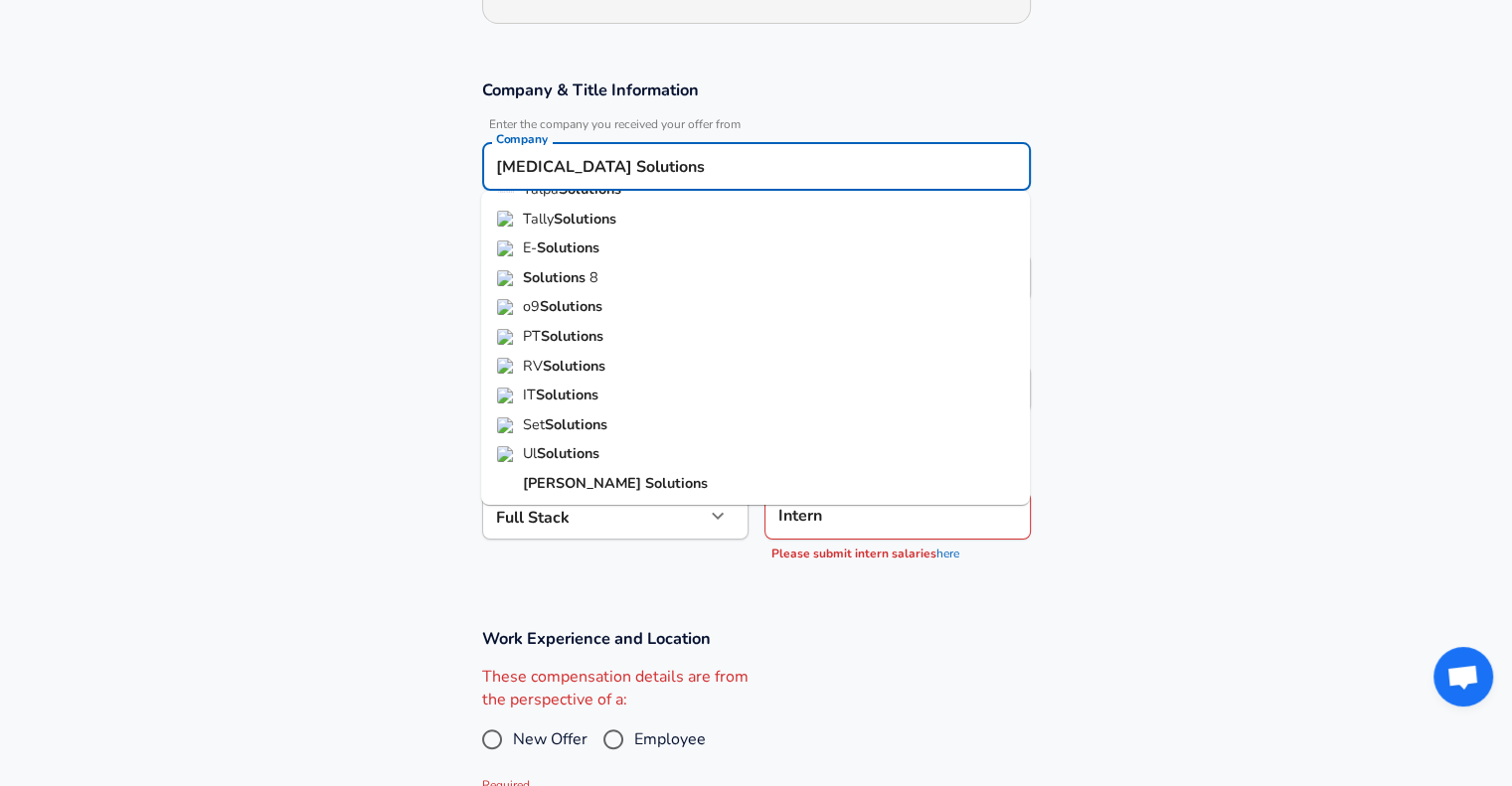 click on "Solutions" at bounding box center (676, 483) 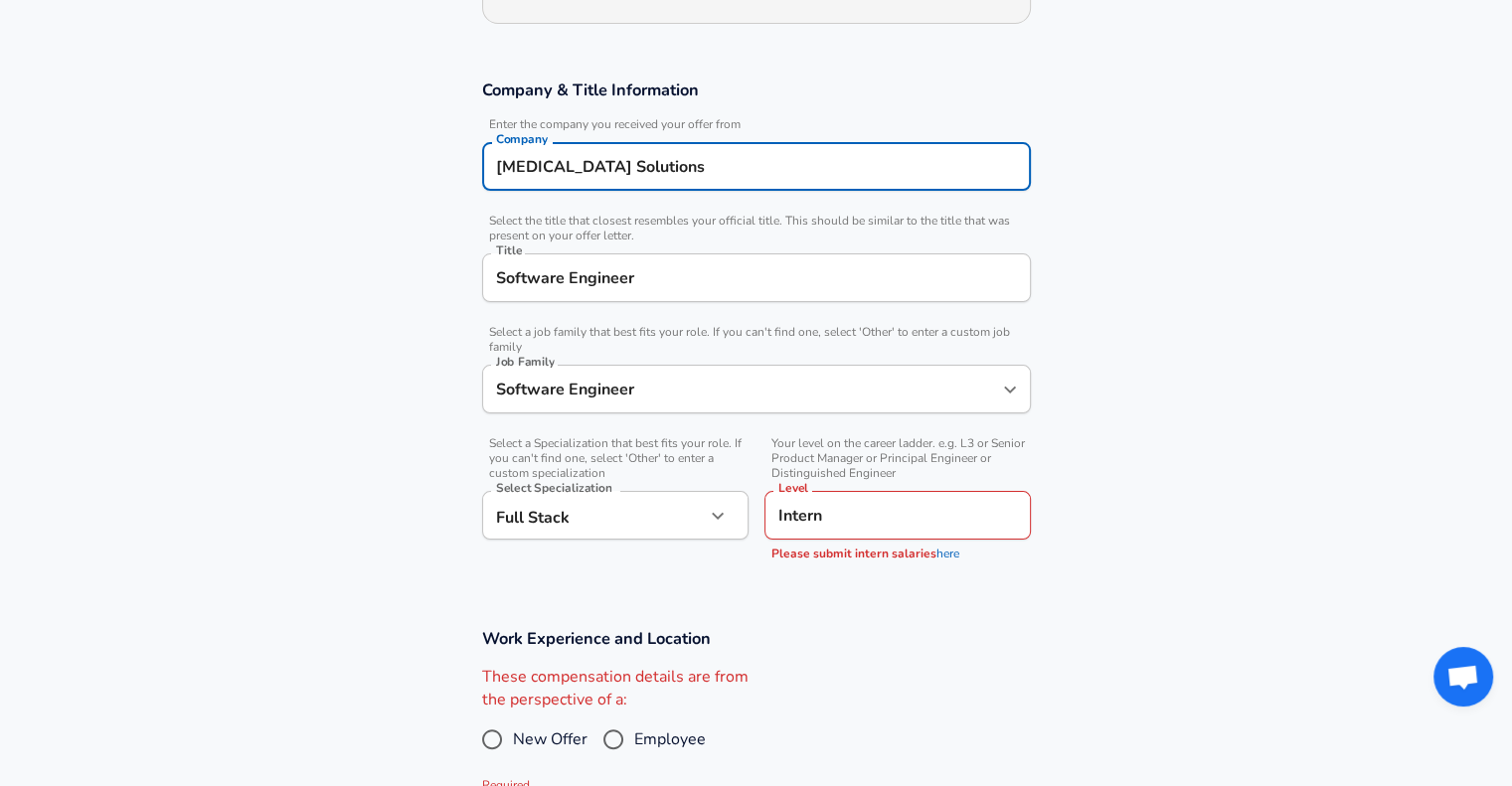 type on "Tao Solutions" 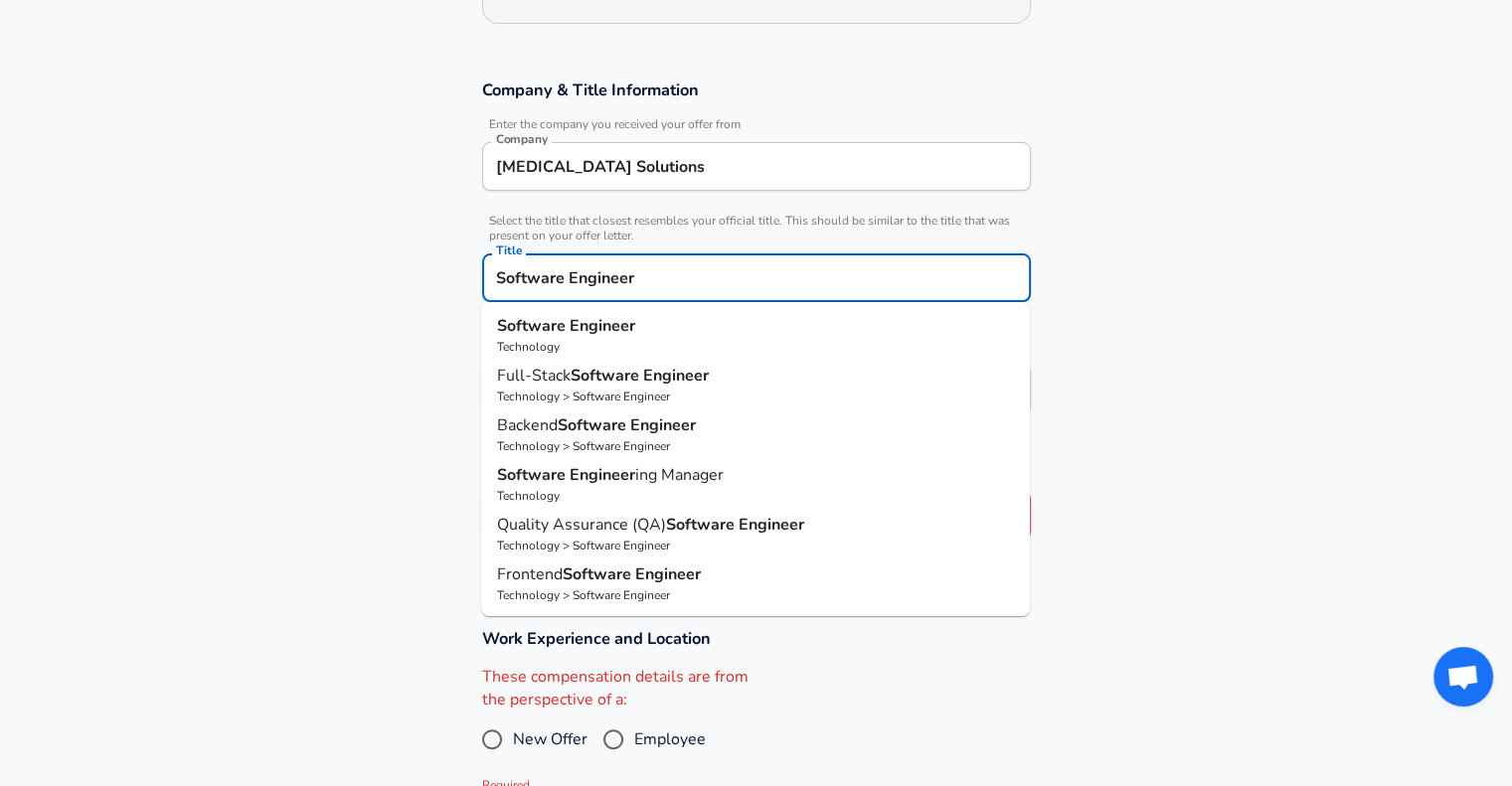 click on "Software     Engineer" at bounding box center (756, 326) 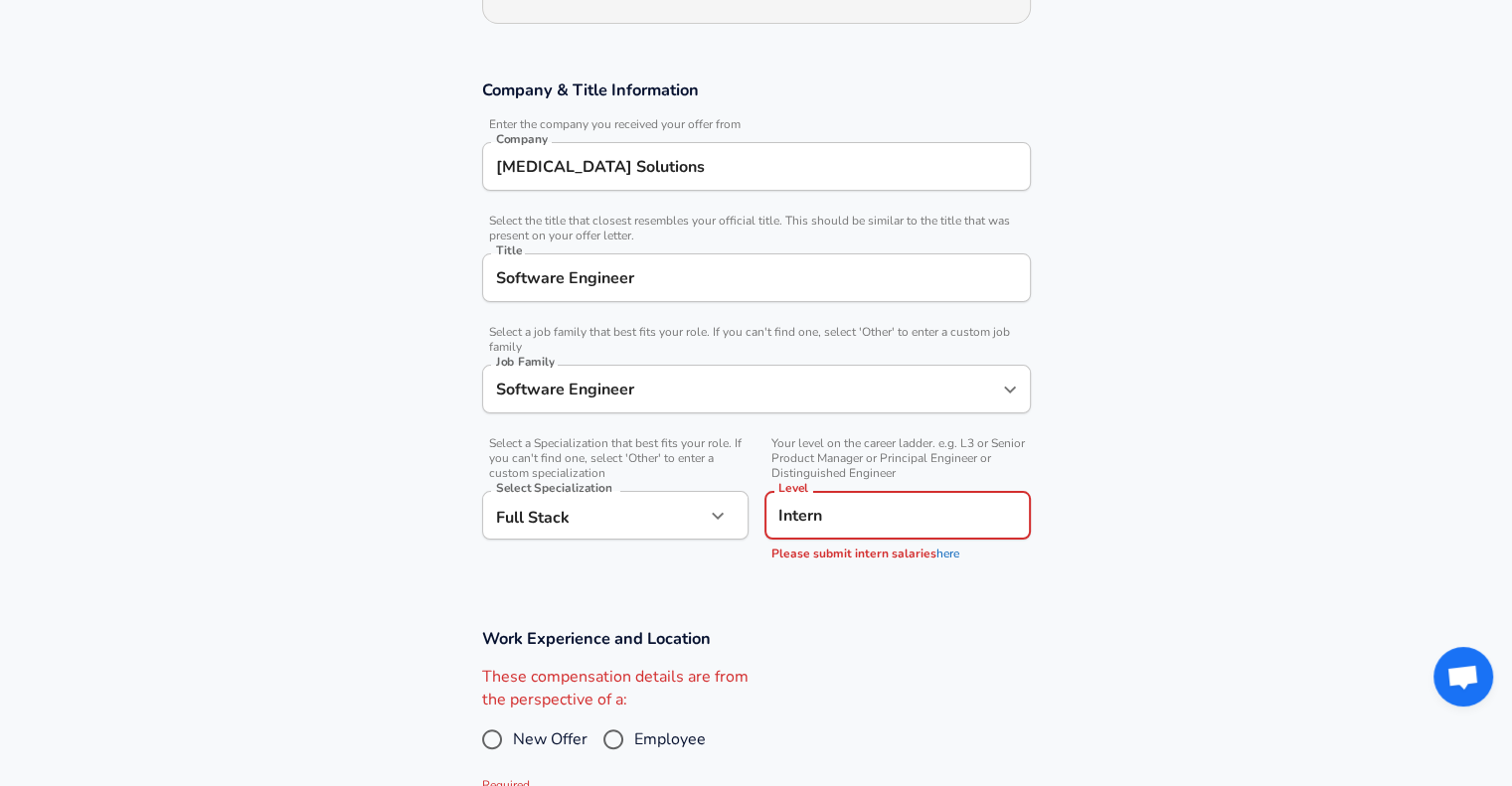 click on "Intern" at bounding box center [898, 515] 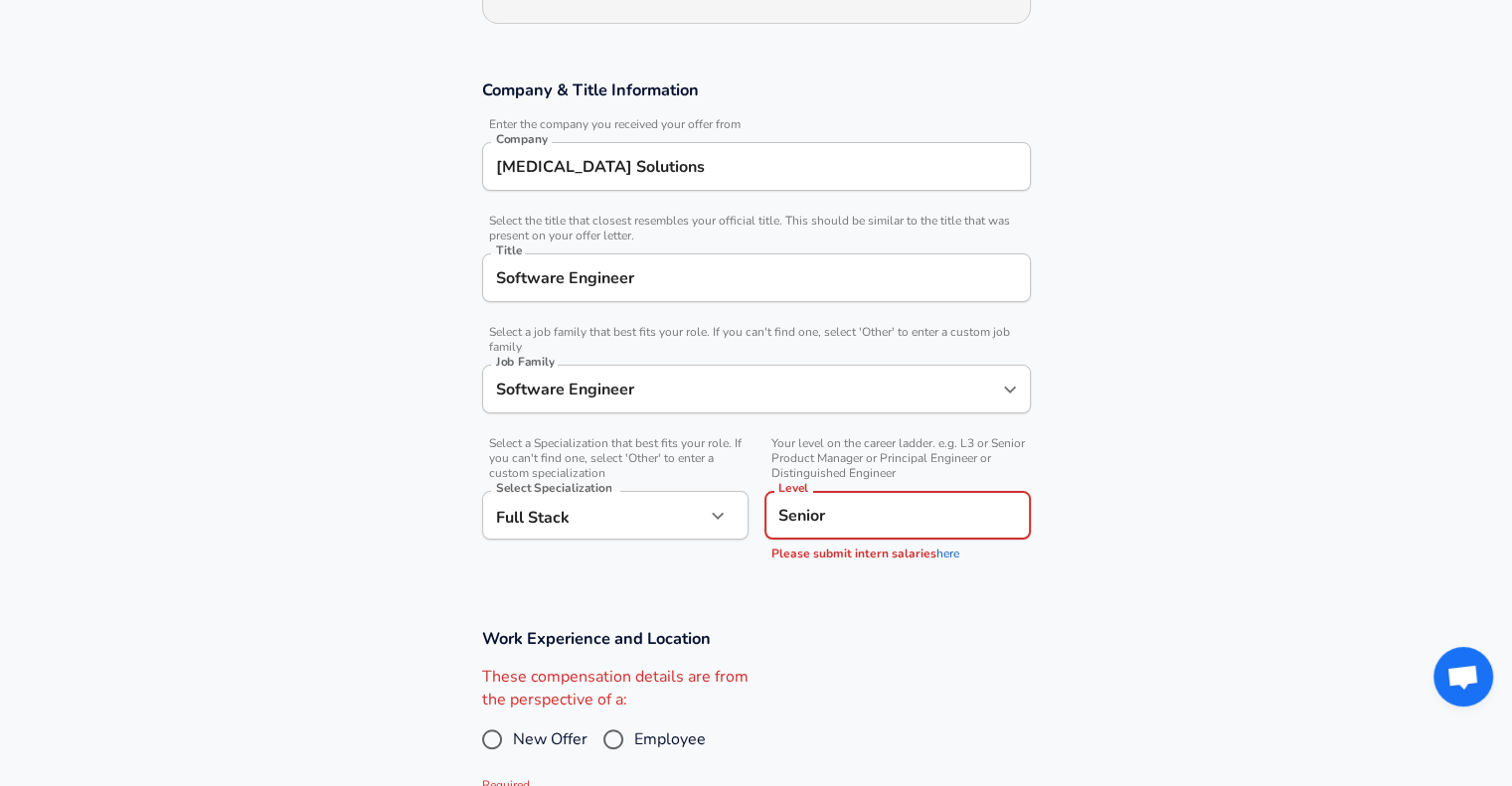 type on "Senior" 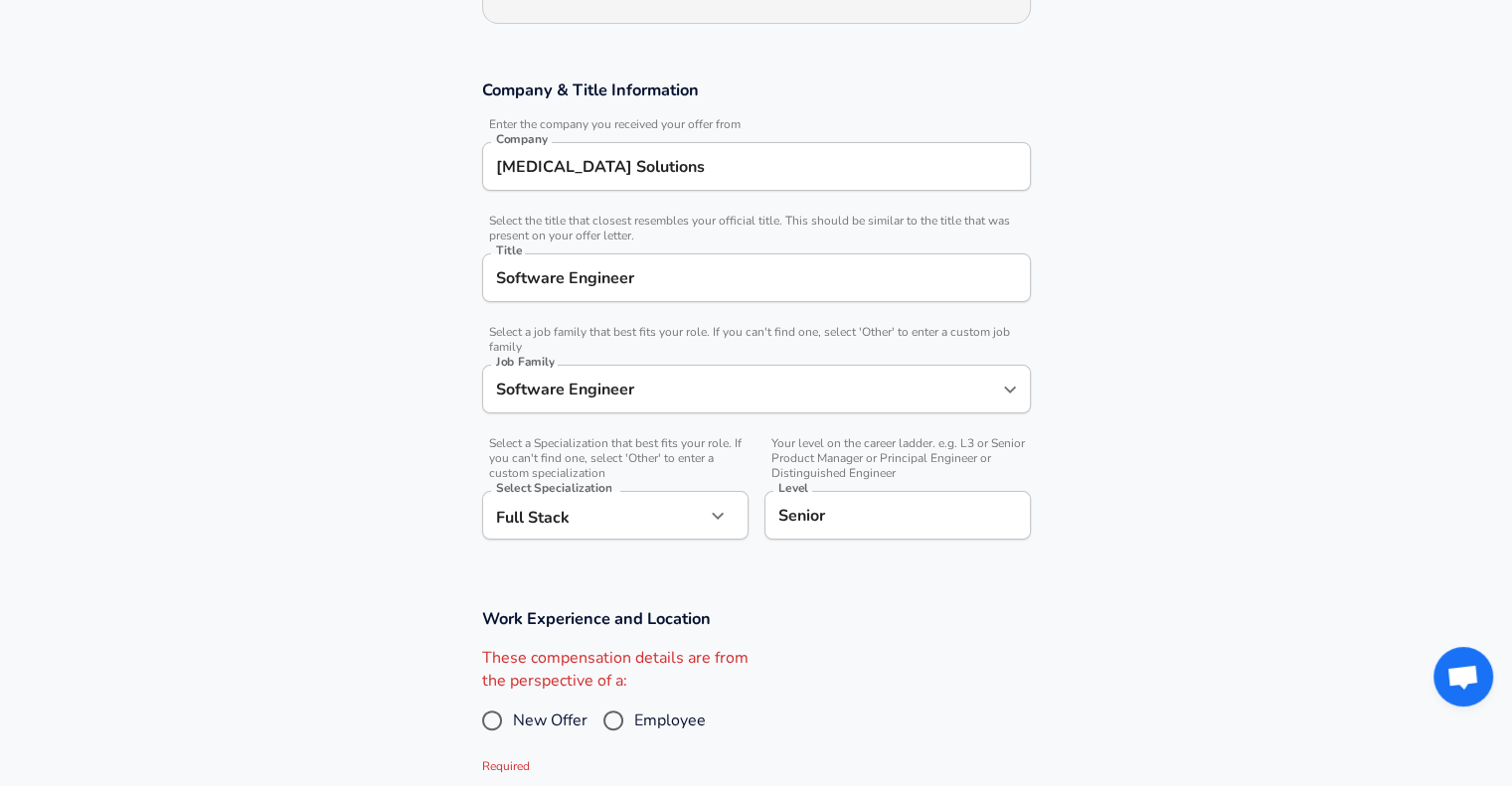 scroll, scrollTop: 596, scrollLeft: 0, axis: vertical 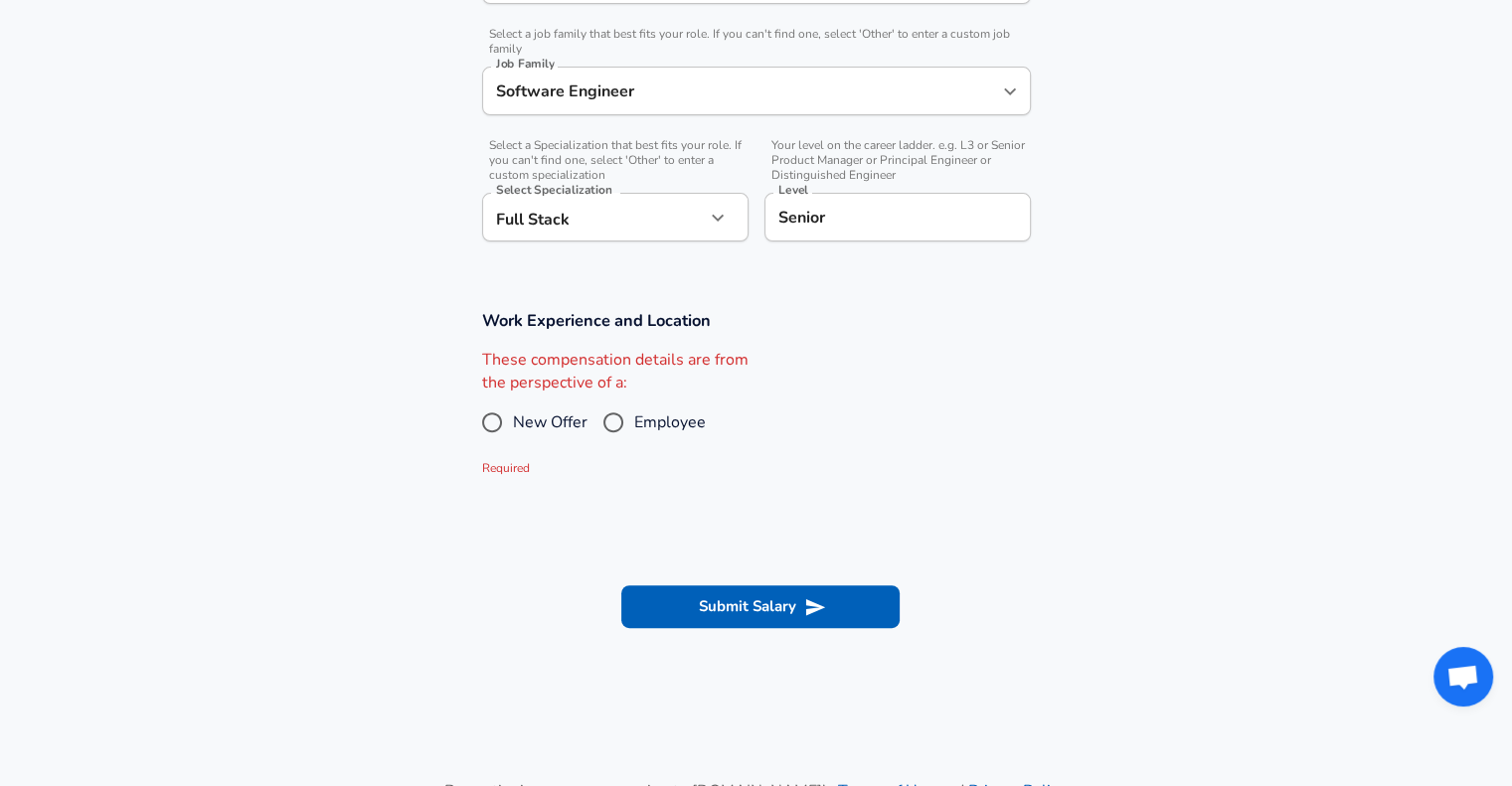 click on "New Offer" at bounding box center [550, 422] 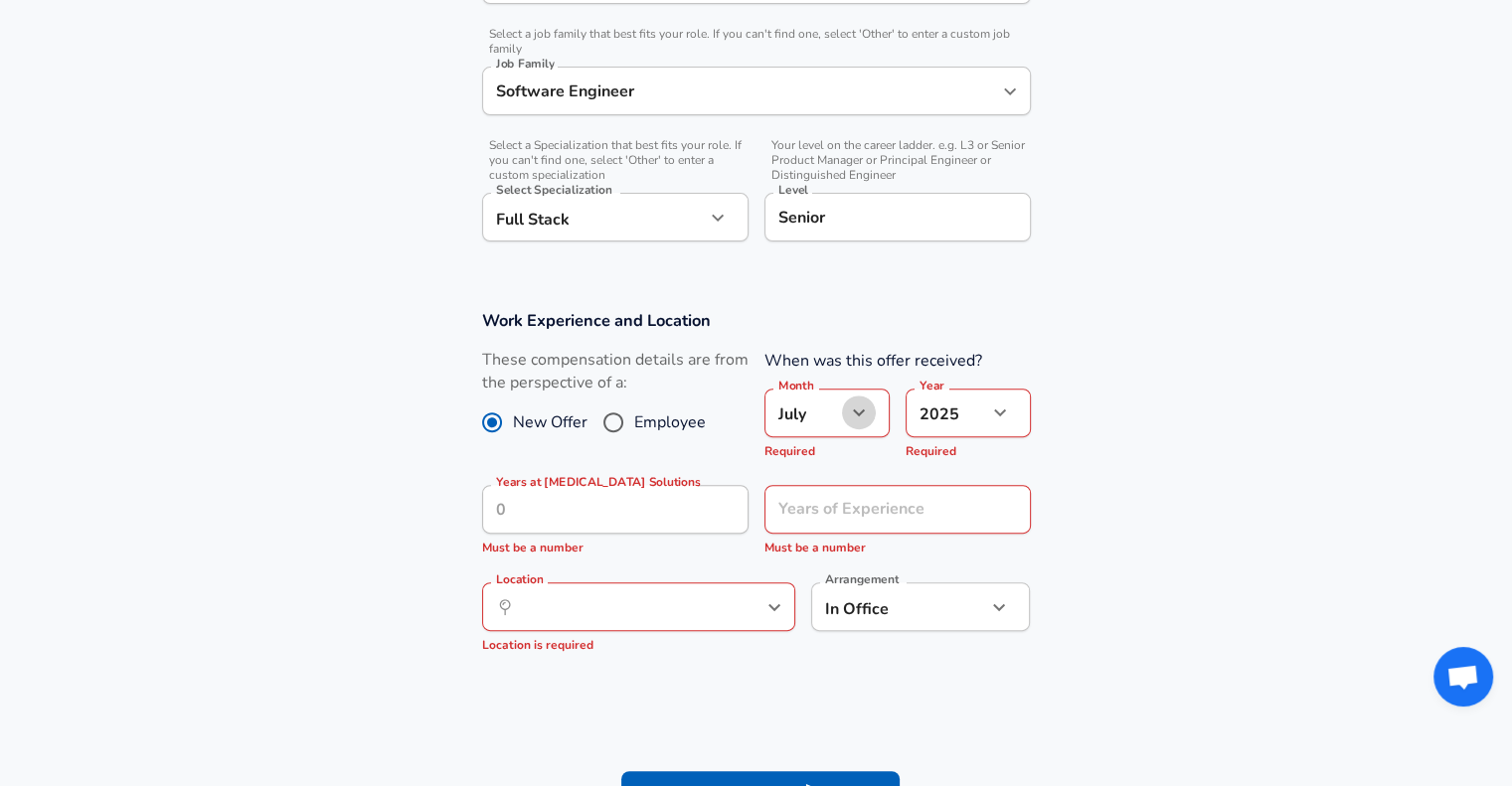 click 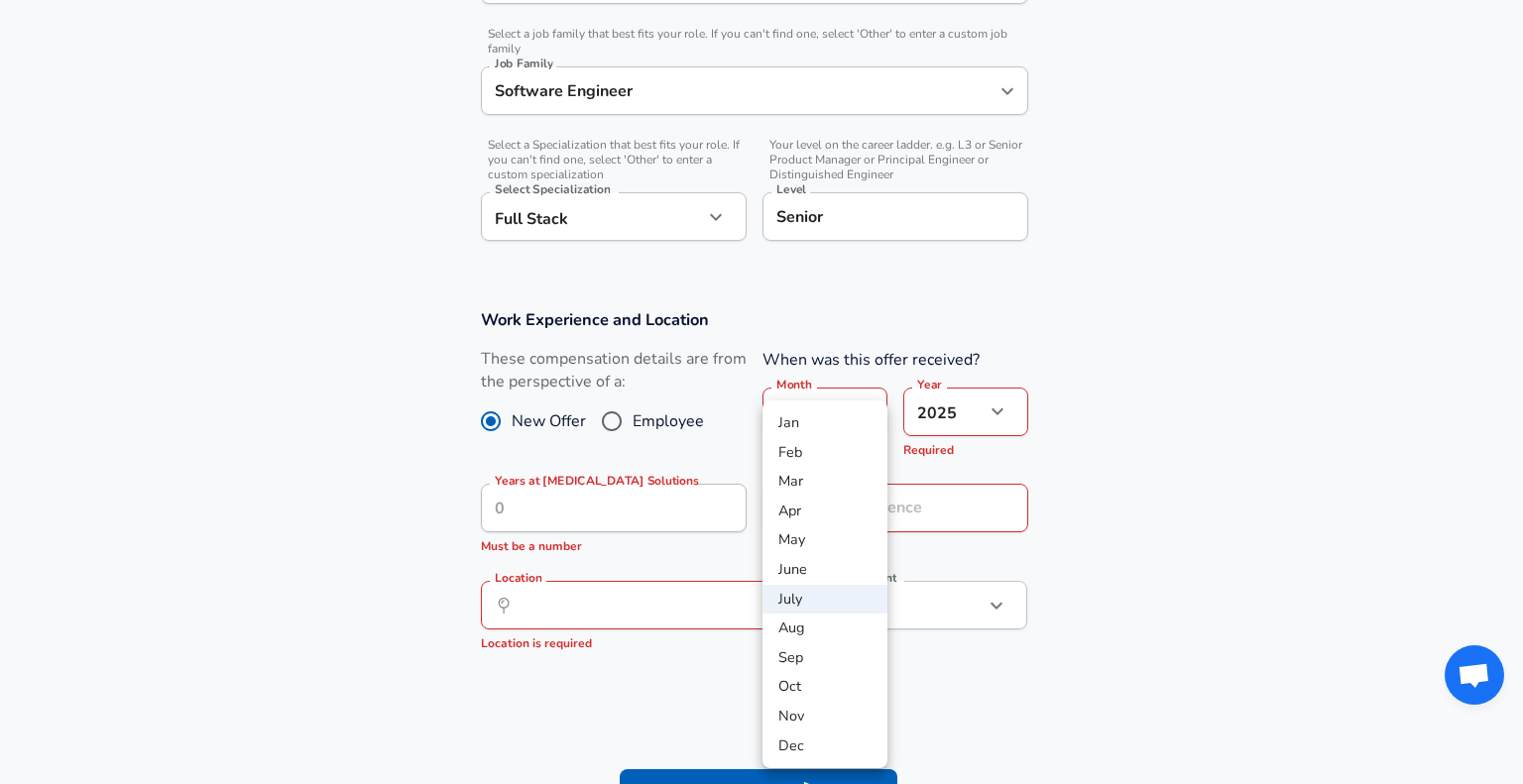 click at bounding box center (762, 392) 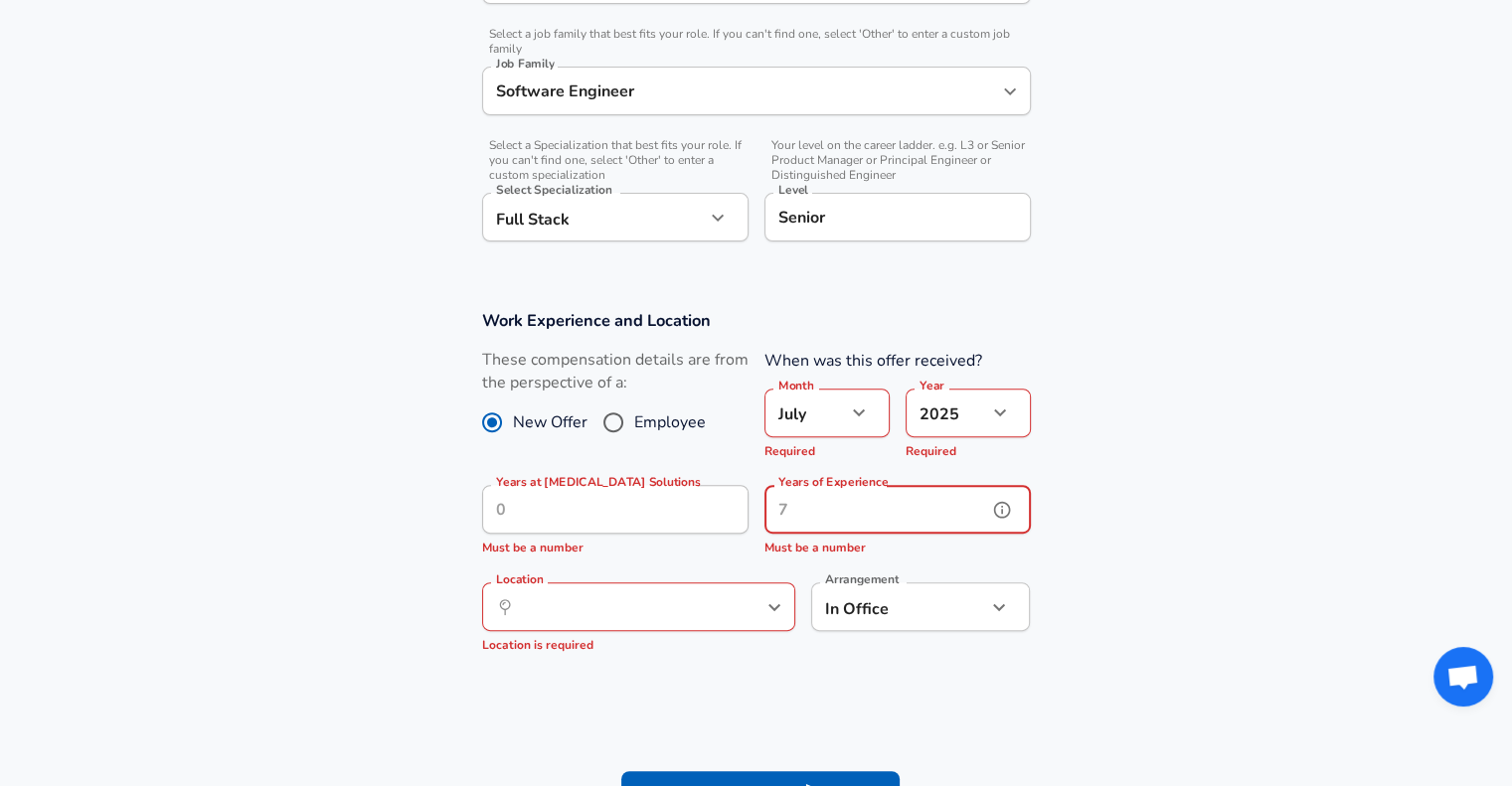 click on "Years of Experience" at bounding box center (876, 509) 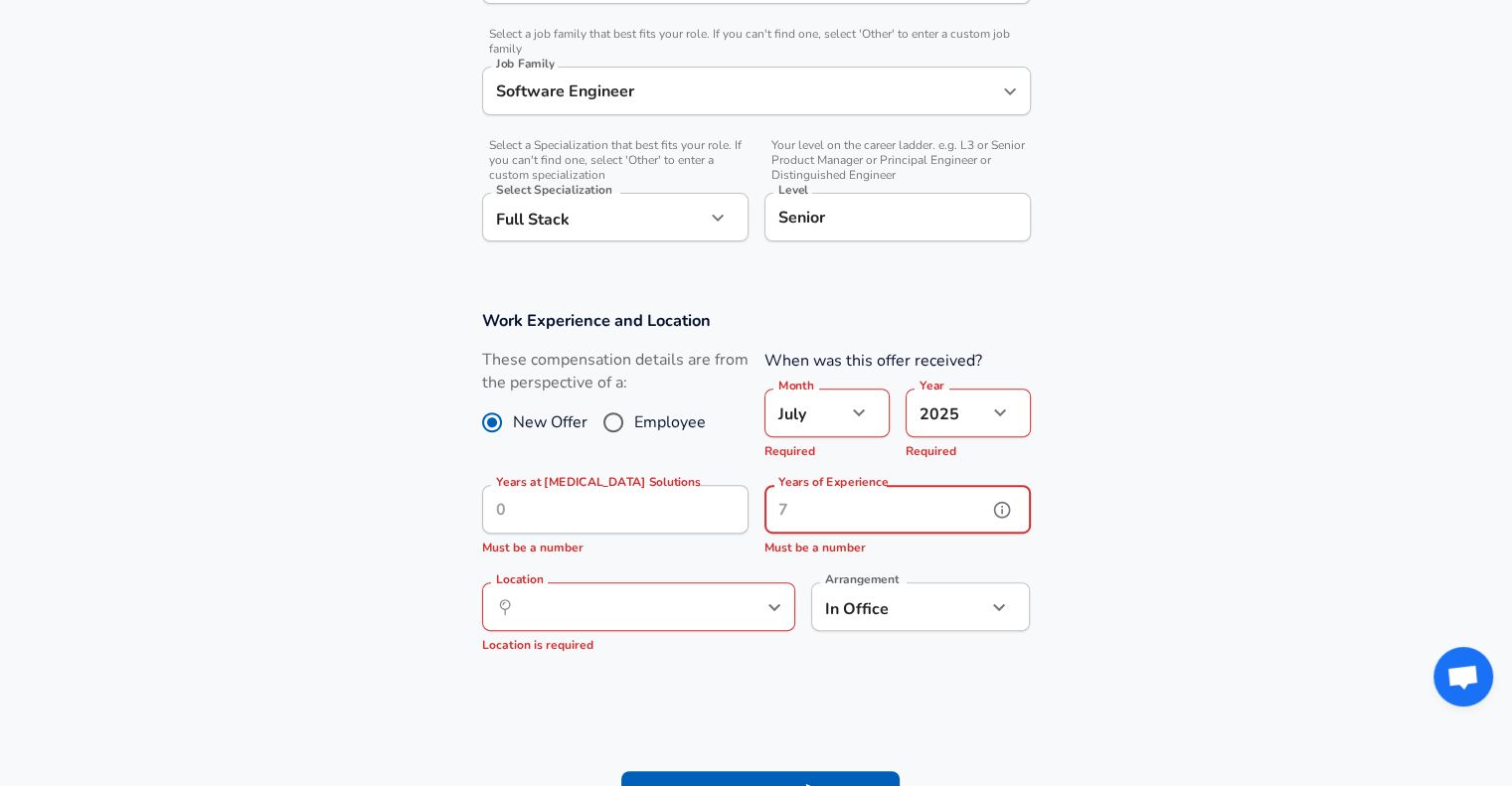 type on "5" 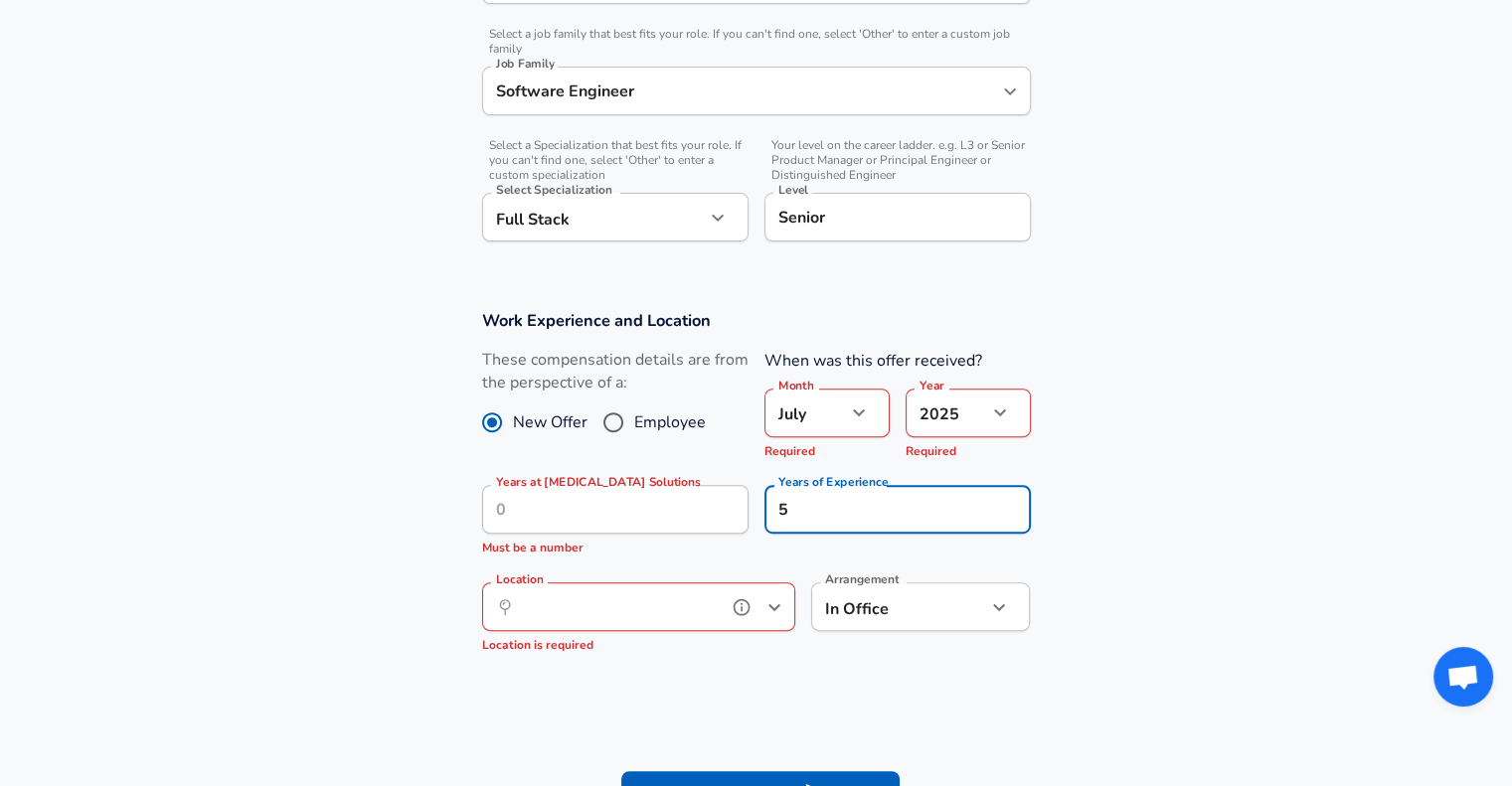 click on "Location" at bounding box center (616, 606) 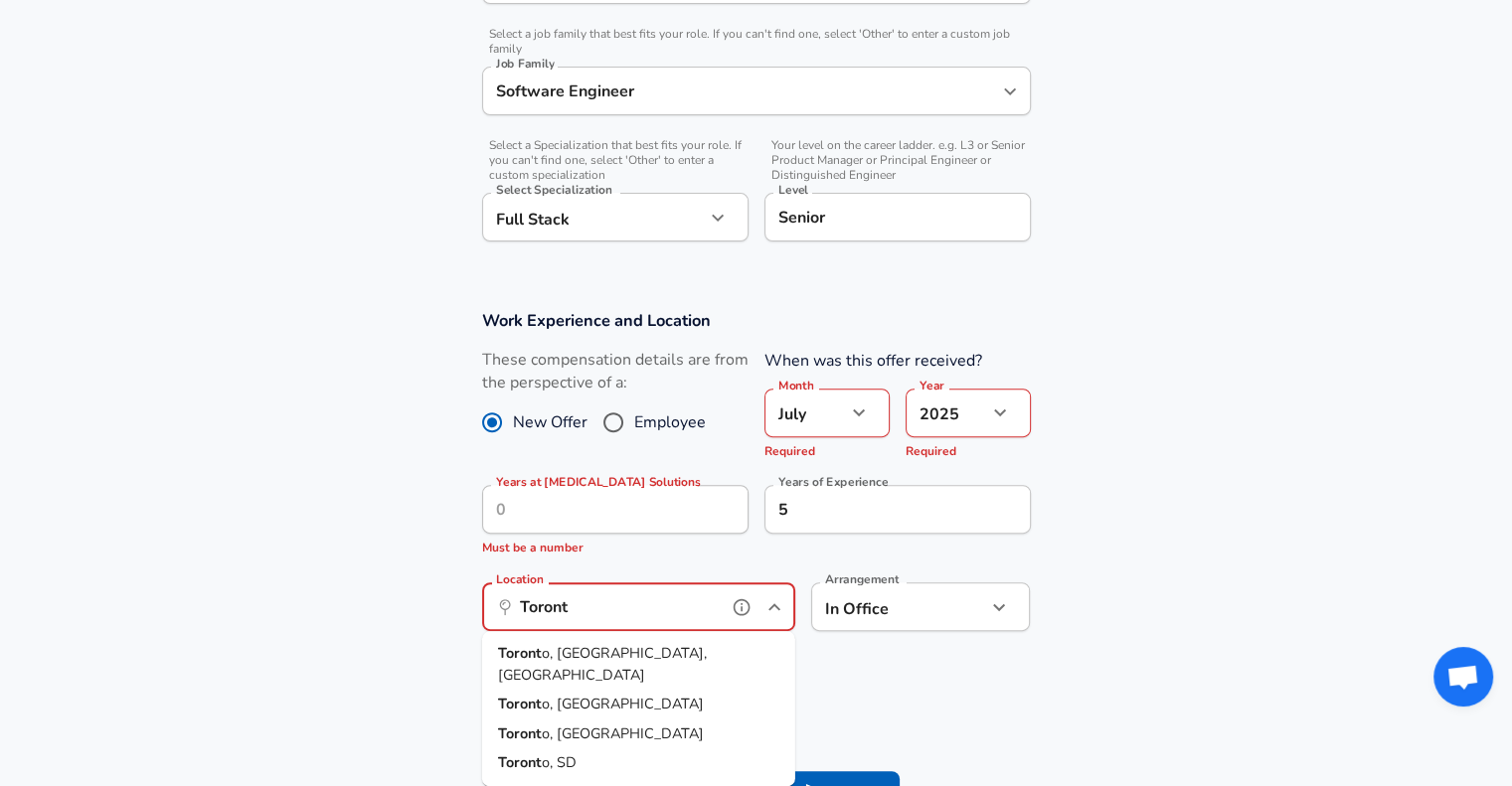 click on "Toront o, ON, Canada" at bounding box center (638, 664) 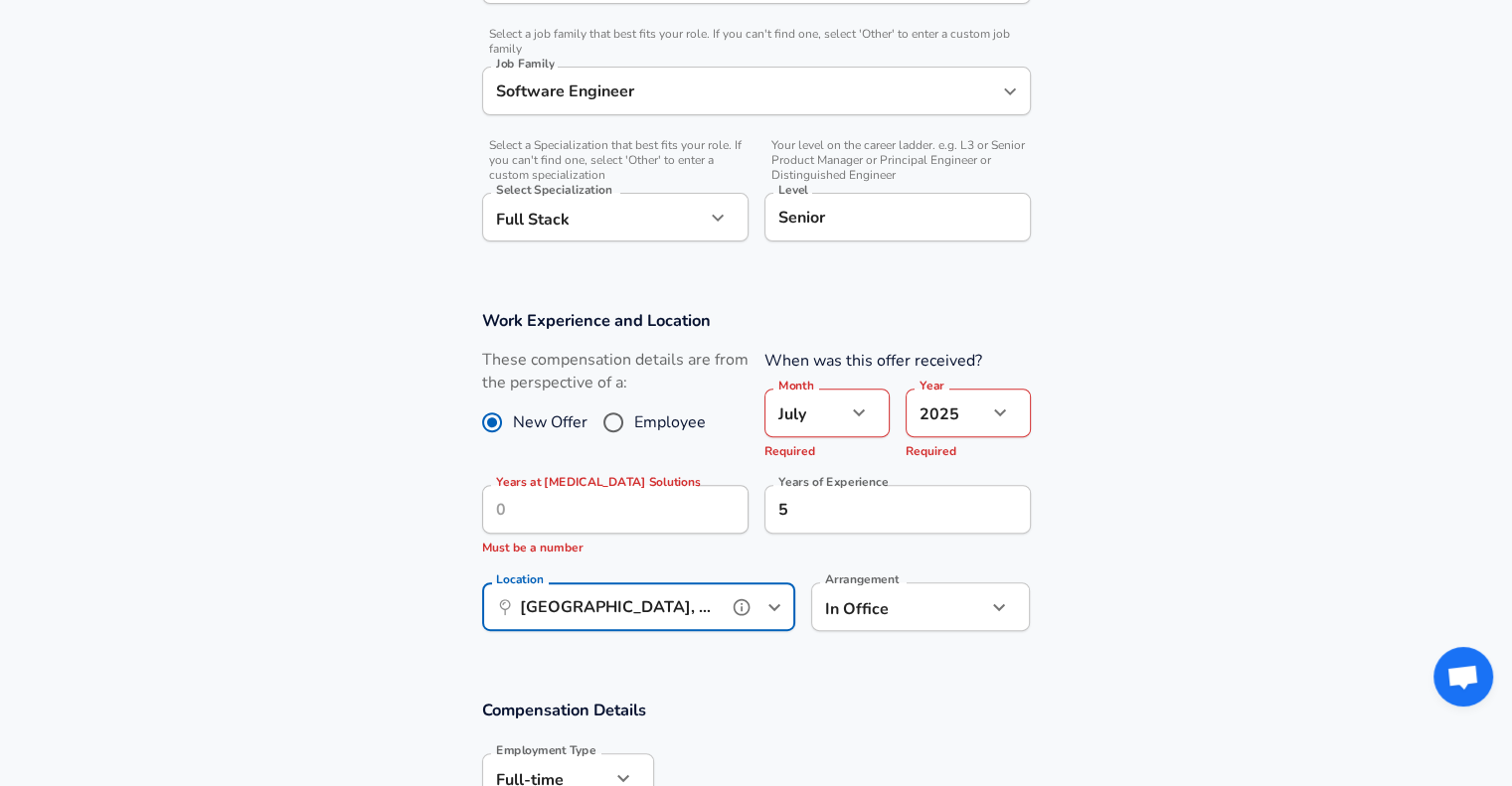 scroll, scrollTop: 795, scrollLeft: 0, axis: vertical 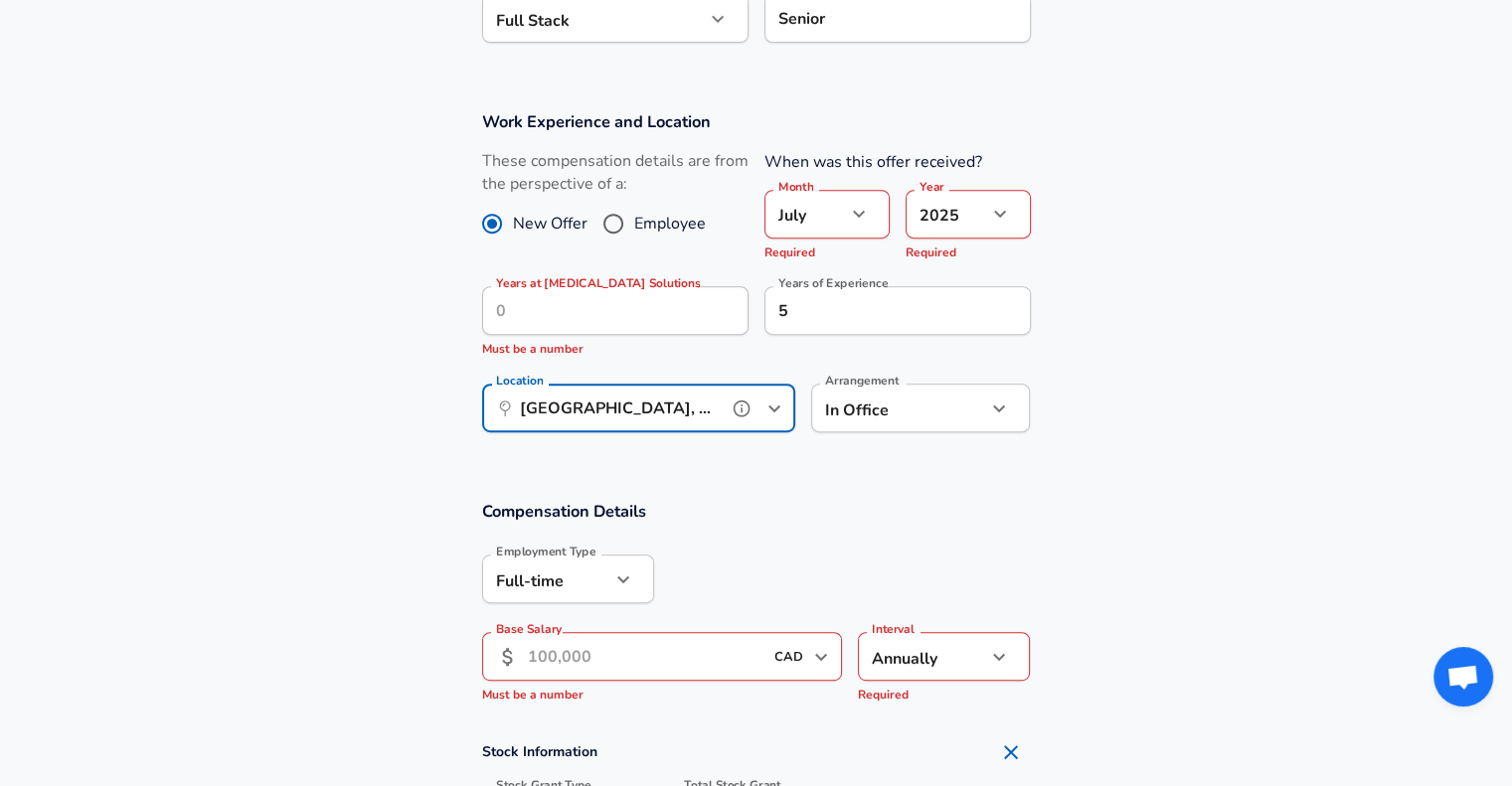 type on "Toronto, ON, Canada" 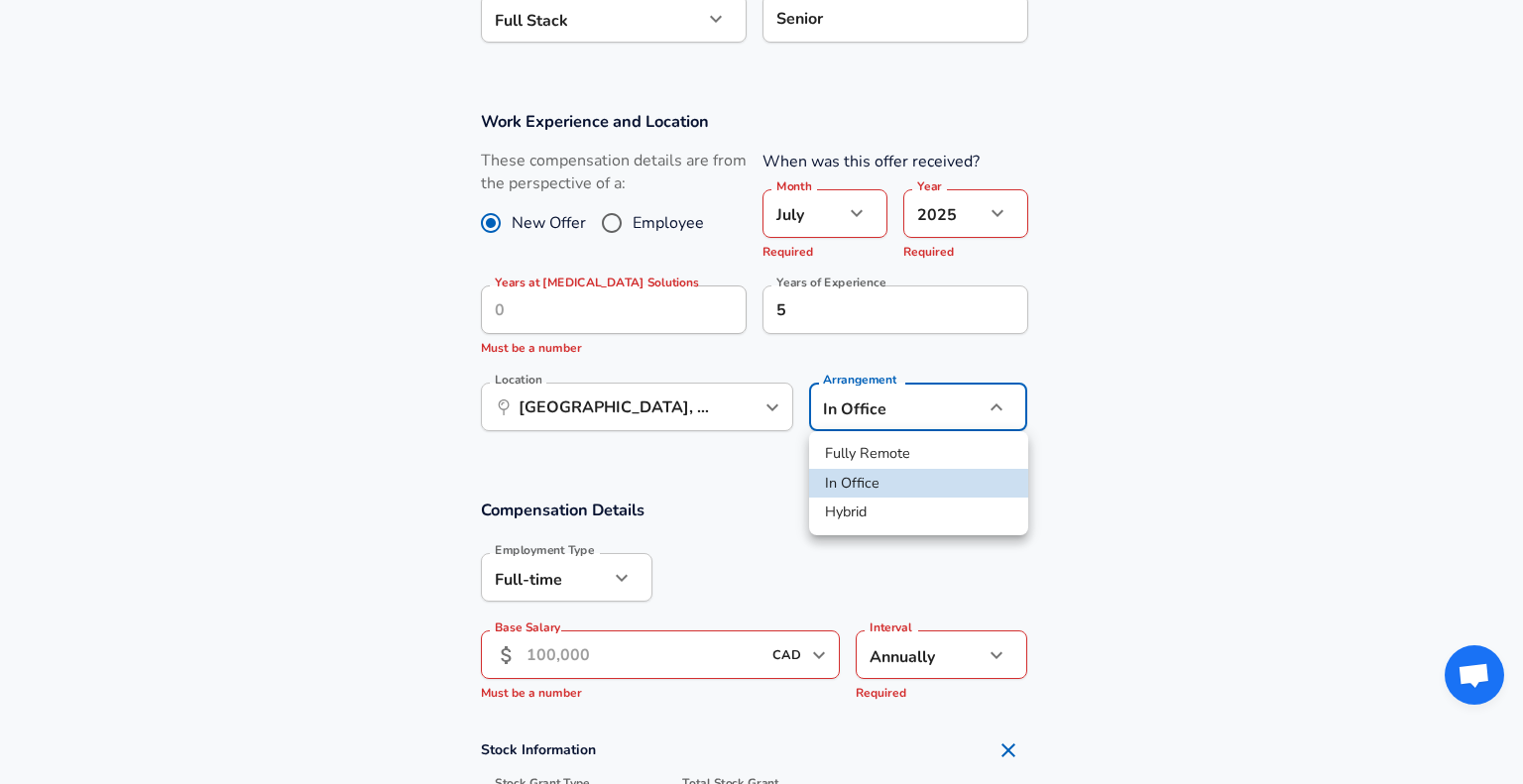click on "Restart Add Your Salary Upload your offer letter   to verify your submission Enhance Privacy and Anonymity No Automatically hides specific fields until there are enough submissions to safely display the full details.   More Details Based on your submission and the data points that we have already collected, we will automatically hide and anonymize specific fields if there aren't enough data points to remain sufficiently anonymous. Company & Title Information   Enter the company you received your offer from Company Tao Solutions Company   Select the title that closest resembles your official title. This should be similar to the title that was present on your offer letter. Title Software Engineer Title   Select a job family that best fits your role. If you can't find one, select 'Other' to enter a custom job family Job Family Software Engineer Job Family   Select a Specialization that best fits your role. If you can't find one, select 'Other' to enter a custom specialization Select Specialization Full Stack   7" at bounding box center (762, -401) 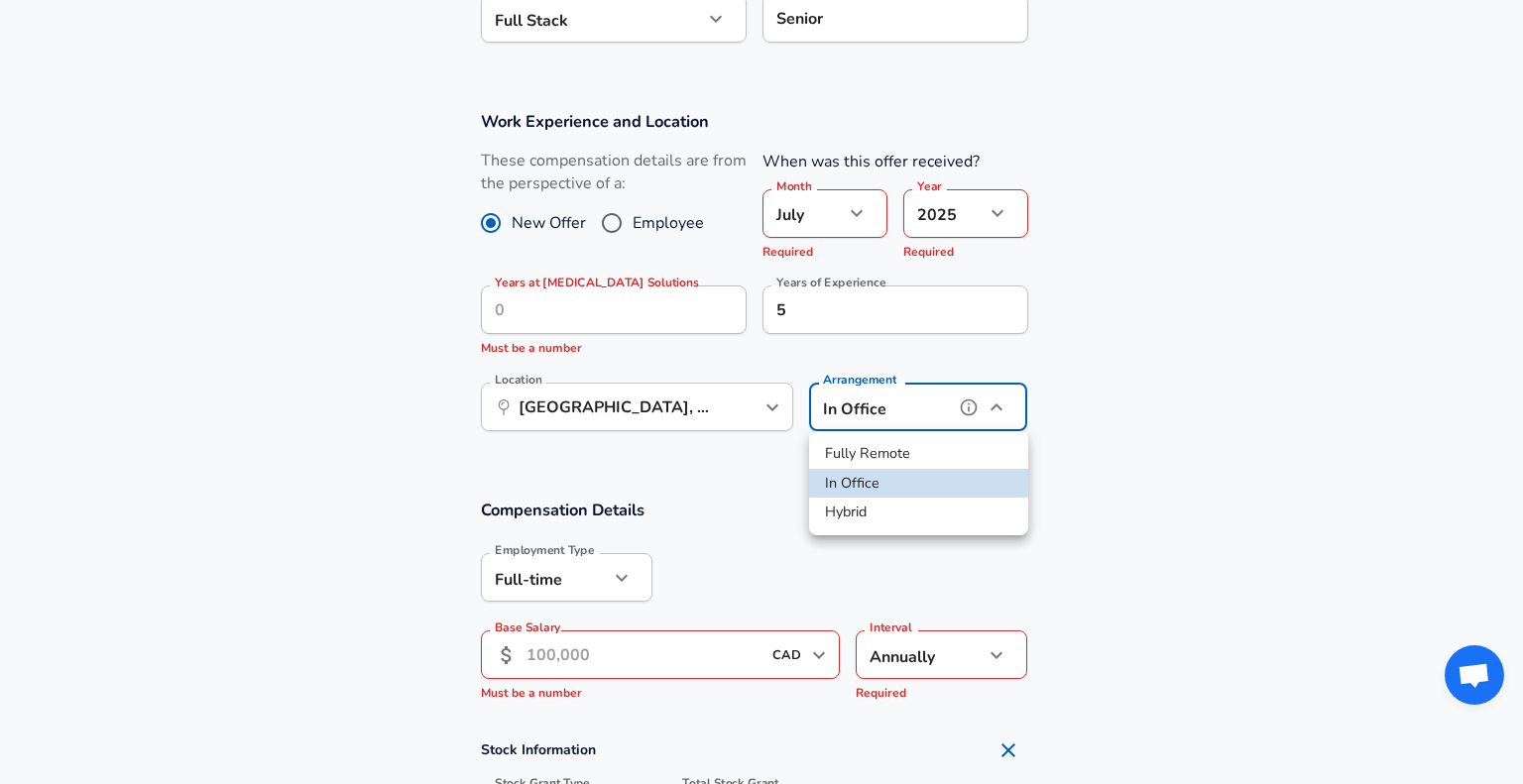 type on "hybrid" 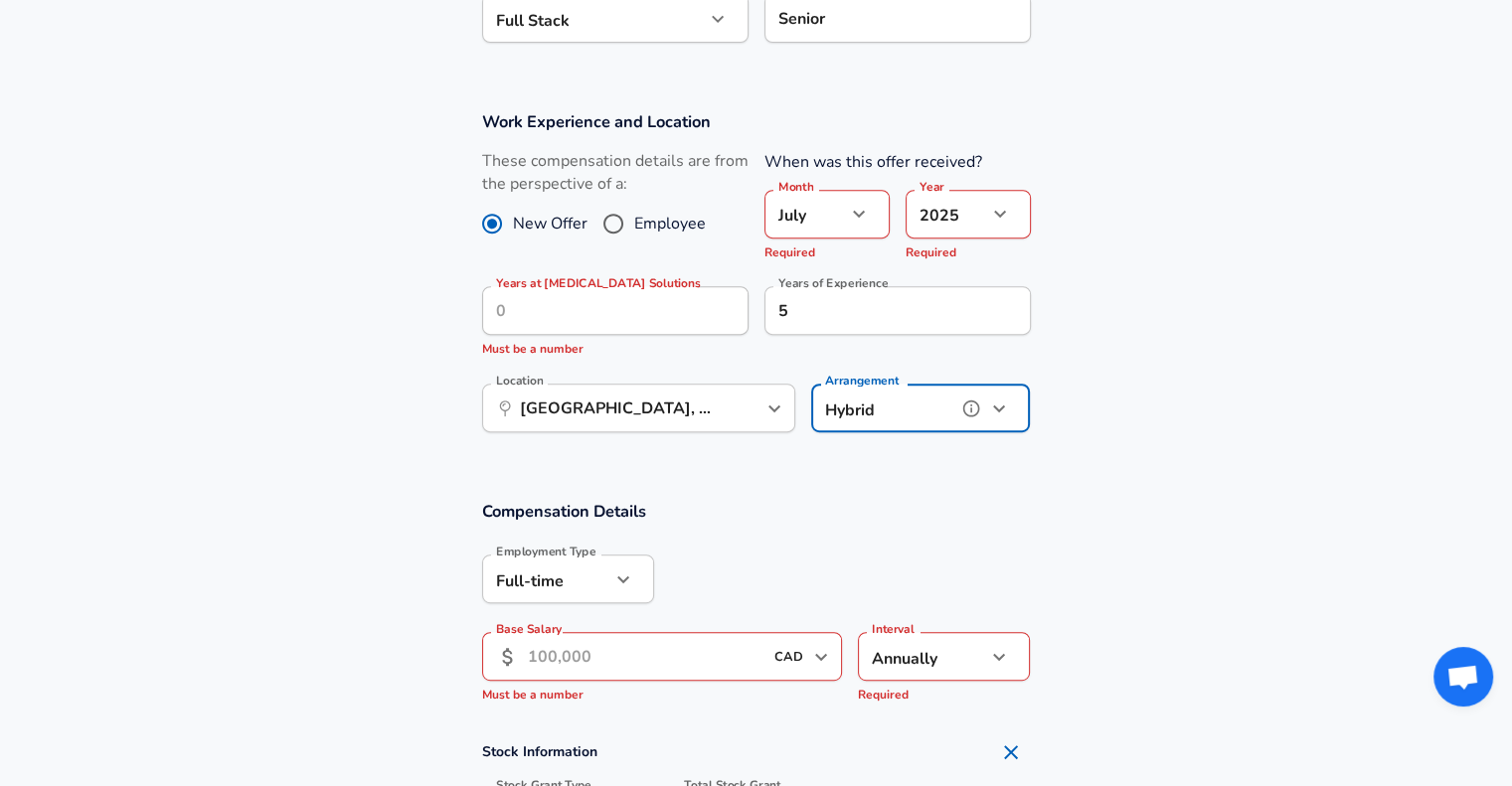 scroll, scrollTop: 994, scrollLeft: 0, axis: vertical 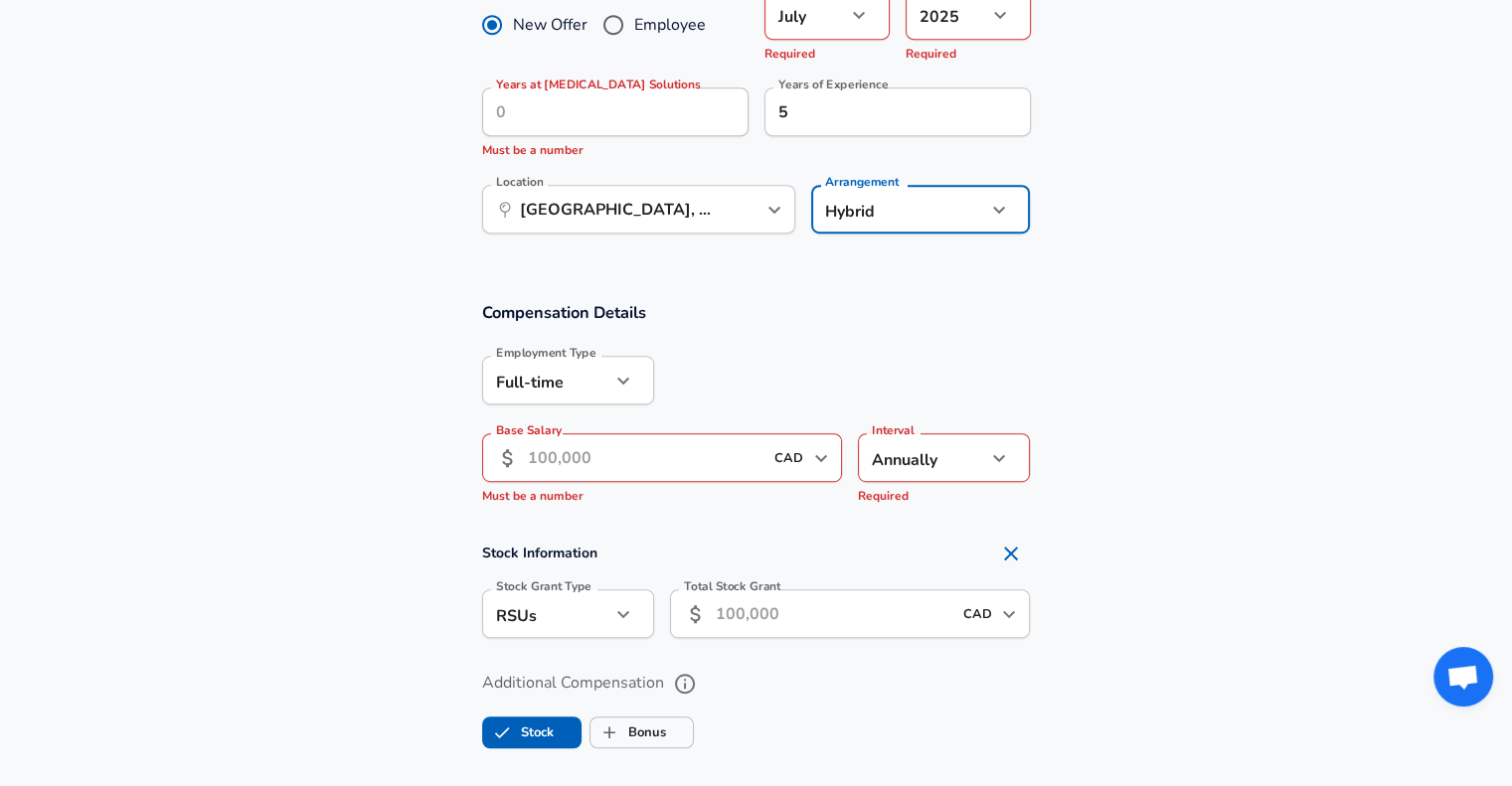 click on "Base Salary" at bounding box center [645, 457] 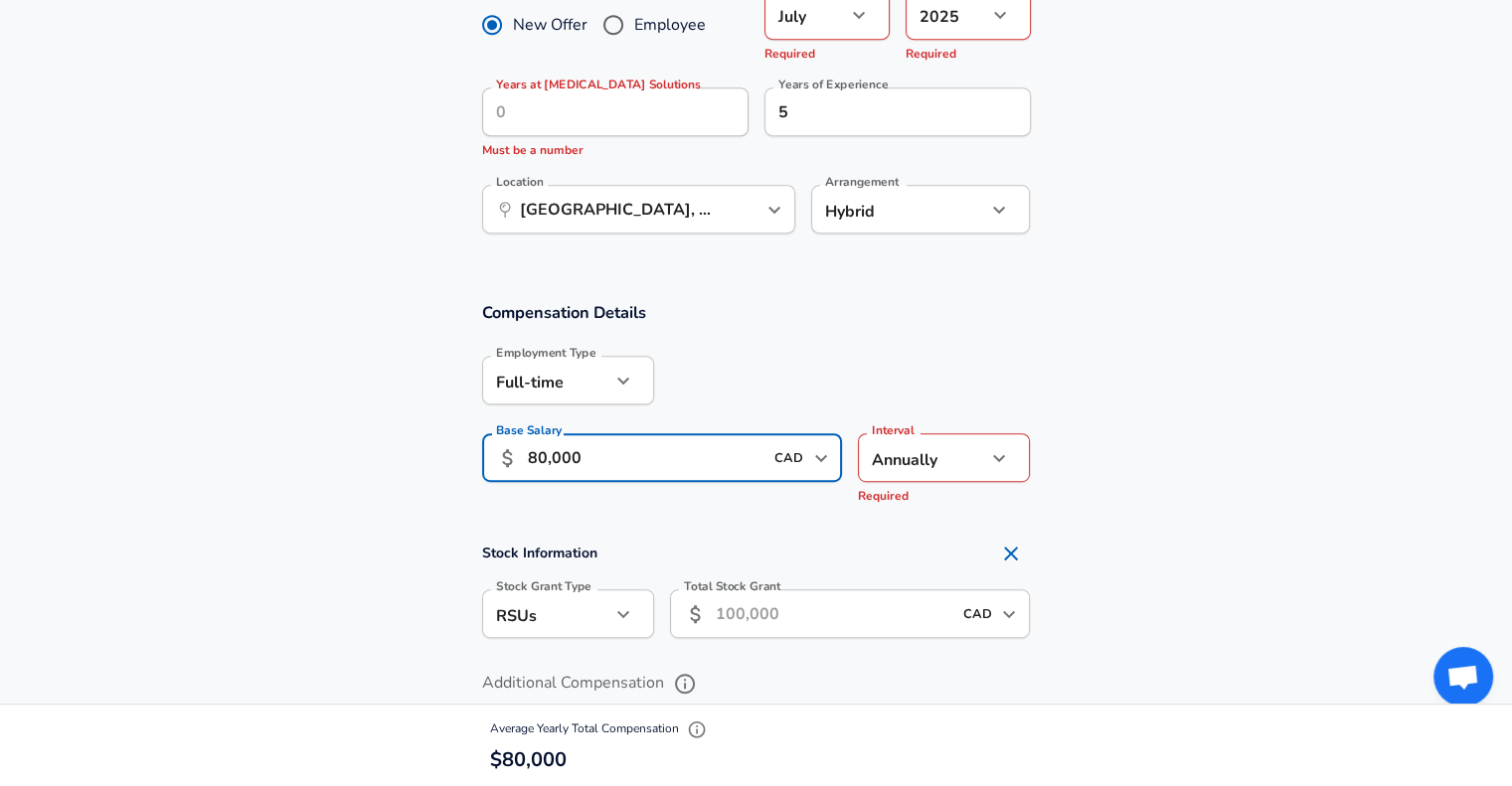 scroll, scrollTop: 1192, scrollLeft: 0, axis: vertical 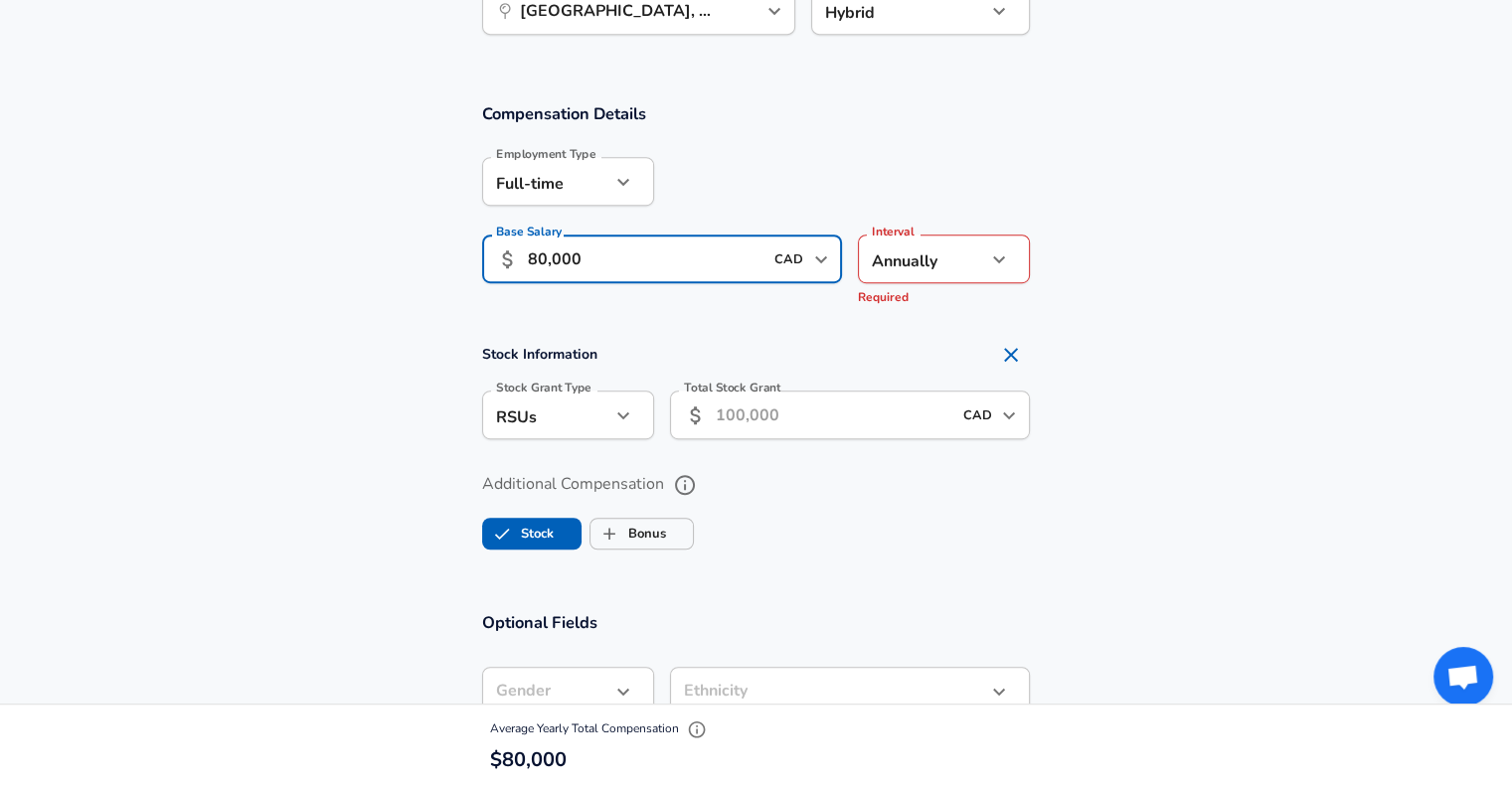 type on "80,000" 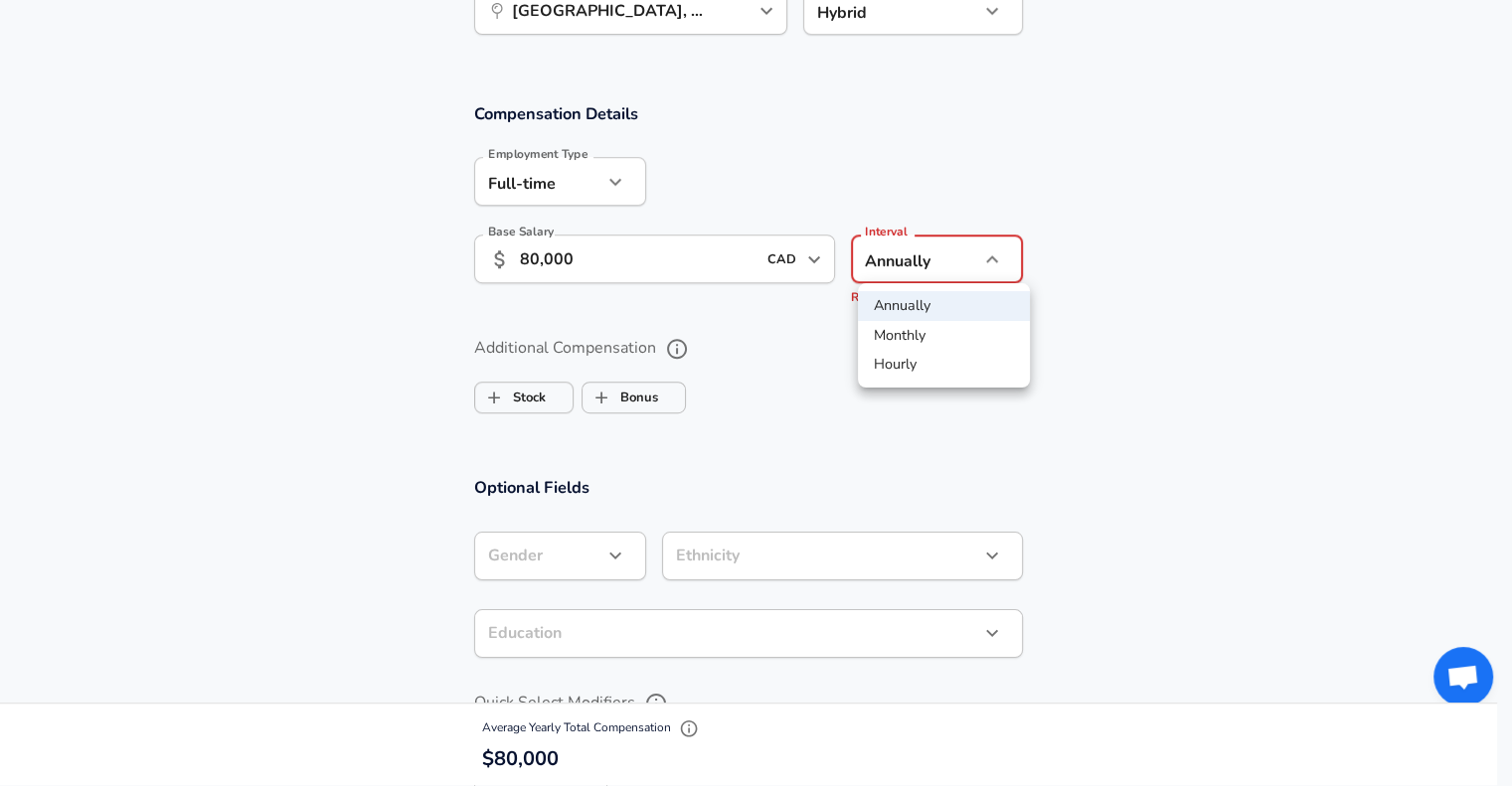 click on "Restart Add Your Salary Upload your offer letter   to verify your submission Enhance Privacy and Anonymity No Automatically hides specific fields until there are enough submissions to safely display the full details.   More Details Based on your submission and the data points that we have already collected, we will automatically hide and anonymize specific fields if there aren't enough data points to remain sufficiently anonymous. Company & Title Information   Enter the company you received your offer from Company Tao Solutions Company   Select the title that closest resembles your official title. This should be similar to the title that was present on your offer letter. Title Software Engineer Title   Select a job family that best fits your role. If you can't find one, select 'Other' to enter a custom job family Job Family Software Engineer Job Family   Select a Specialization that best fits your role. If you can't find one, select 'Other' to enter a custom specialization Select Specialization Full Stack   7" at bounding box center [756, -800] 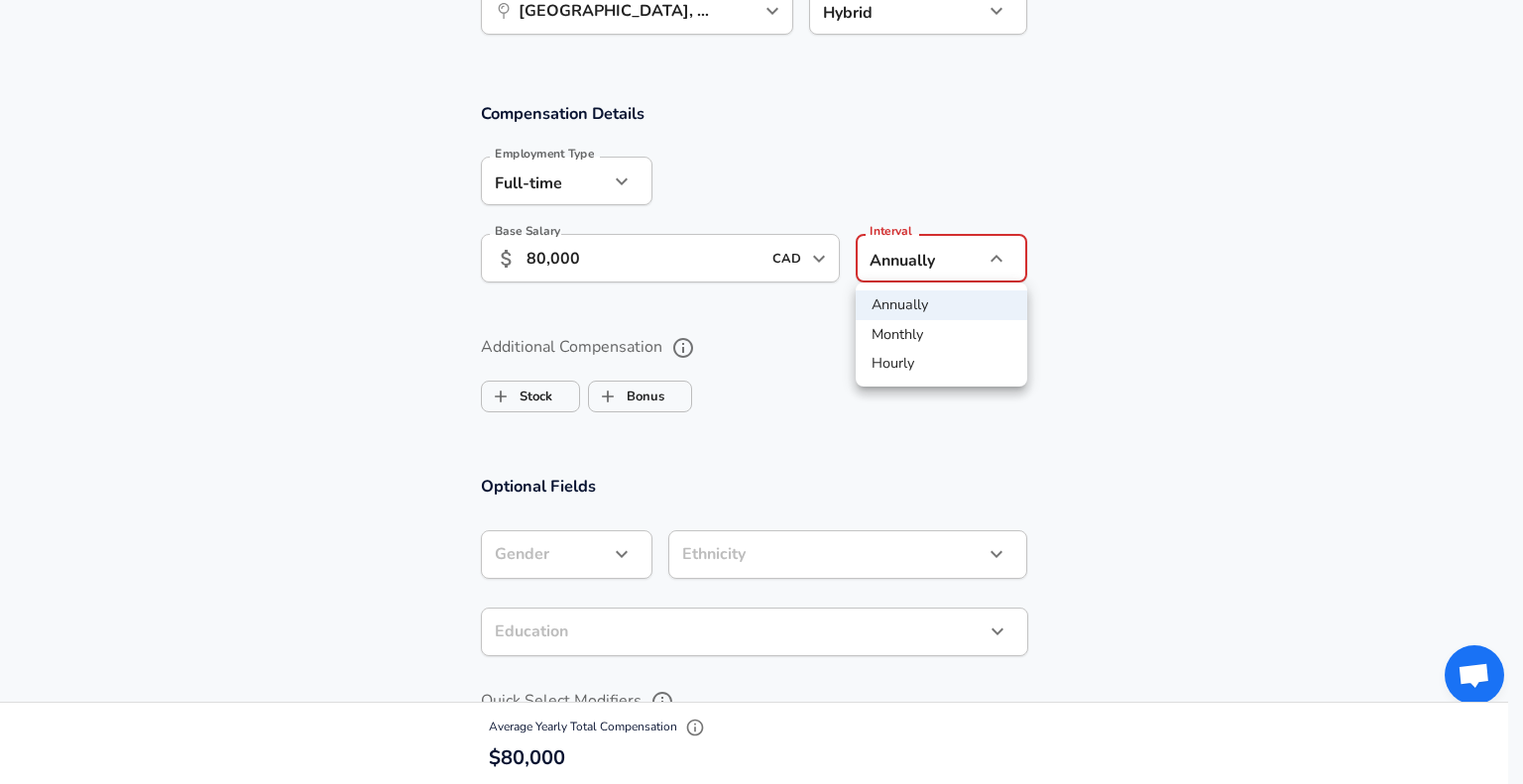 click on "Annually" at bounding box center (941, 305) 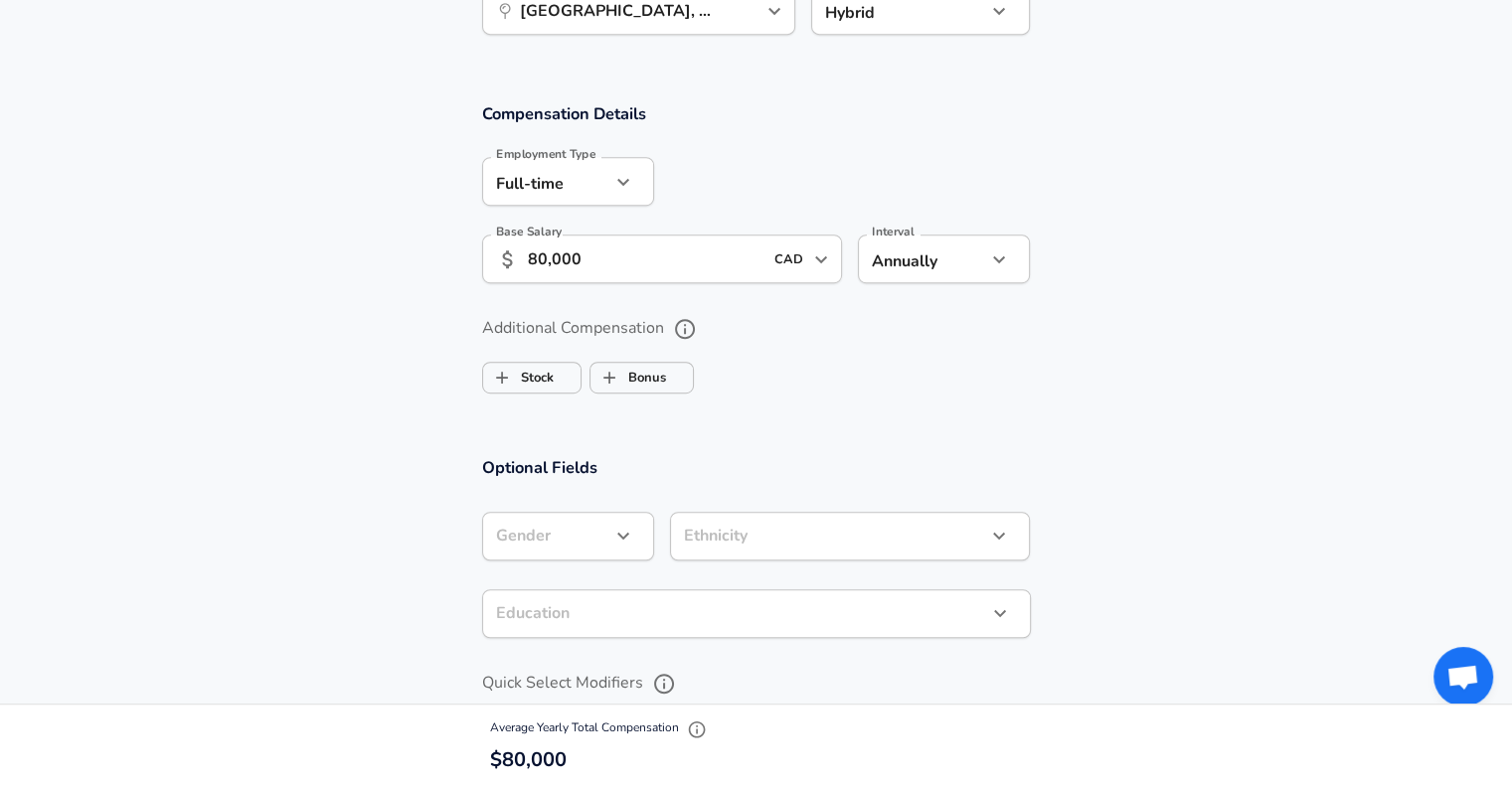 click on "Additional Compensation   Stock Bonus" at bounding box center [756, 349] 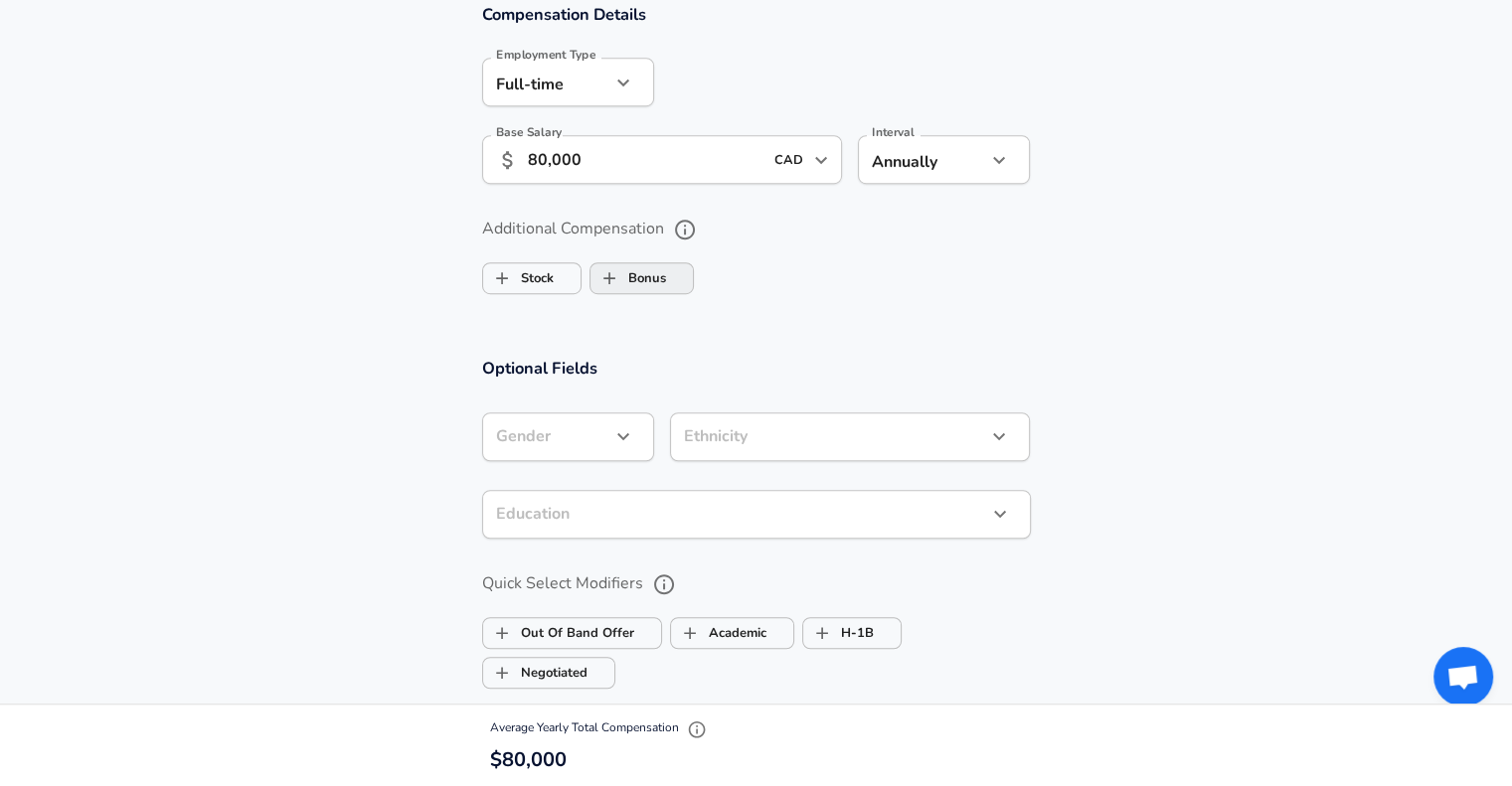 click on "Bonus" at bounding box center (628, 278) 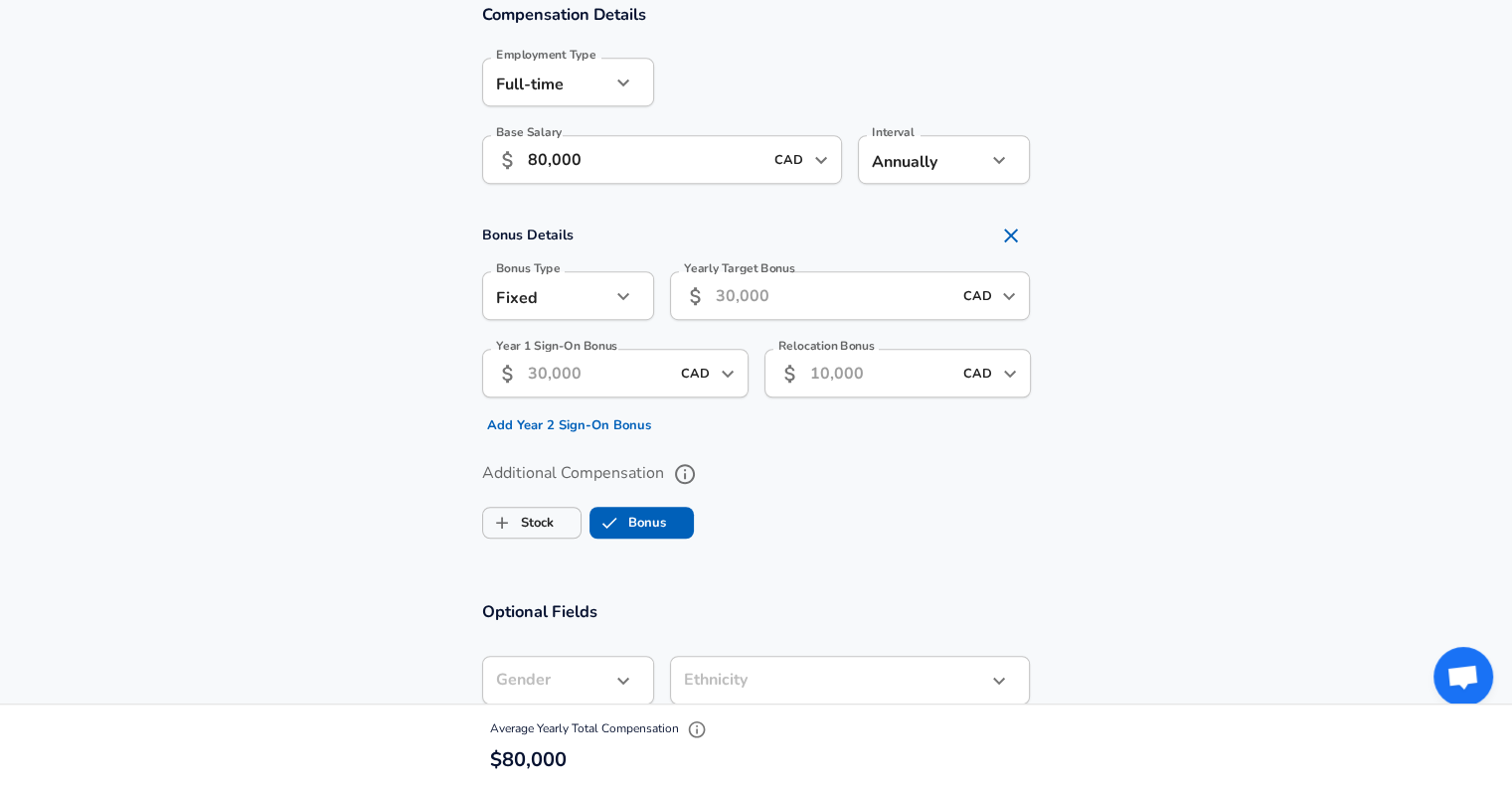 click on "Restart Add Your Salary Upload your offer letter   to verify your submission Enhance Privacy and Anonymity No Automatically hides specific fields until there are enough submissions to safely display the full details.   More Details Based on your submission and the data points that we have already collected, we will automatically hide and anonymize specific fields if there aren't enough data points to remain sufficiently anonymous. Company & Title Information   Enter the company you received your offer from Company Tao Solutions Company   Select the title that closest resembles your official title. This should be similar to the title that was present on your offer letter. Title Software Engineer Title   Select a job family that best fits your role. If you can't find one, select 'Other' to enter a custom job family Job Family Software Engineer Job Family   Select a Specialization that best fits your role. If you can't find one, select 'Other' to enter a custom specialization Select Specialization Full Stack   7" at bounding box center [756, -899] 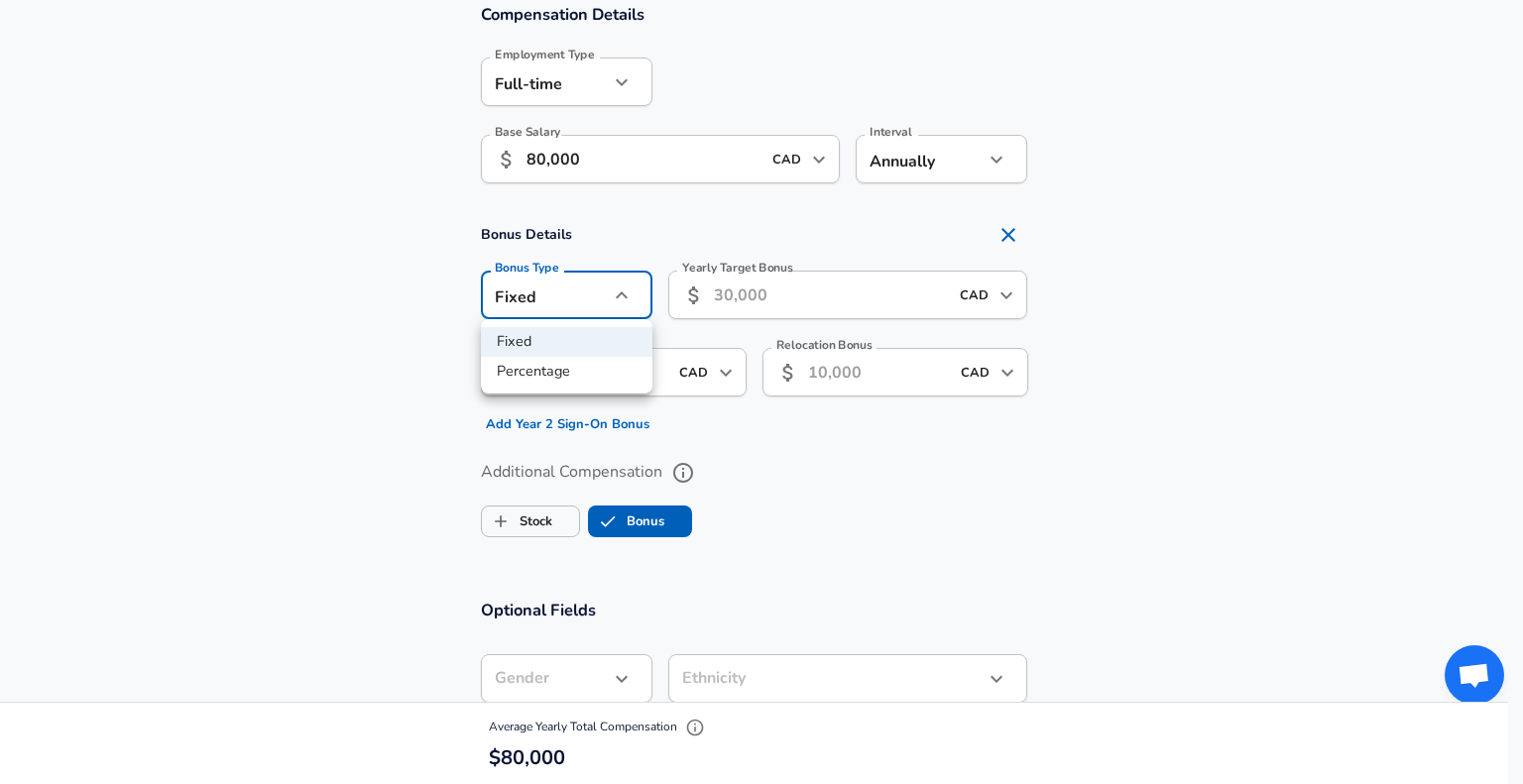 click on "Percentage" at bounding box center [566, 372] 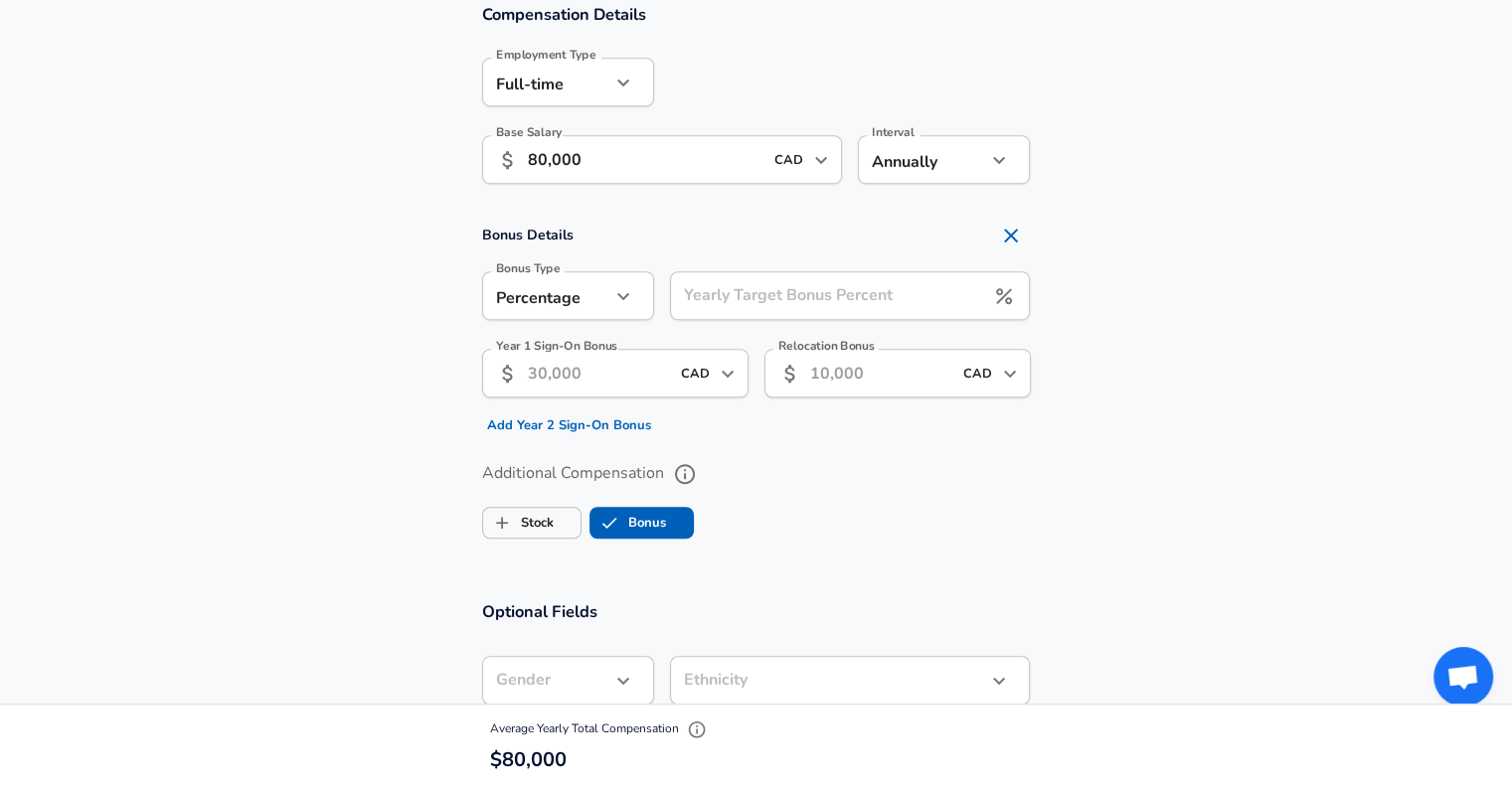 click on "Yearly Target Bonus Percent" at bounding box center [827, 295] 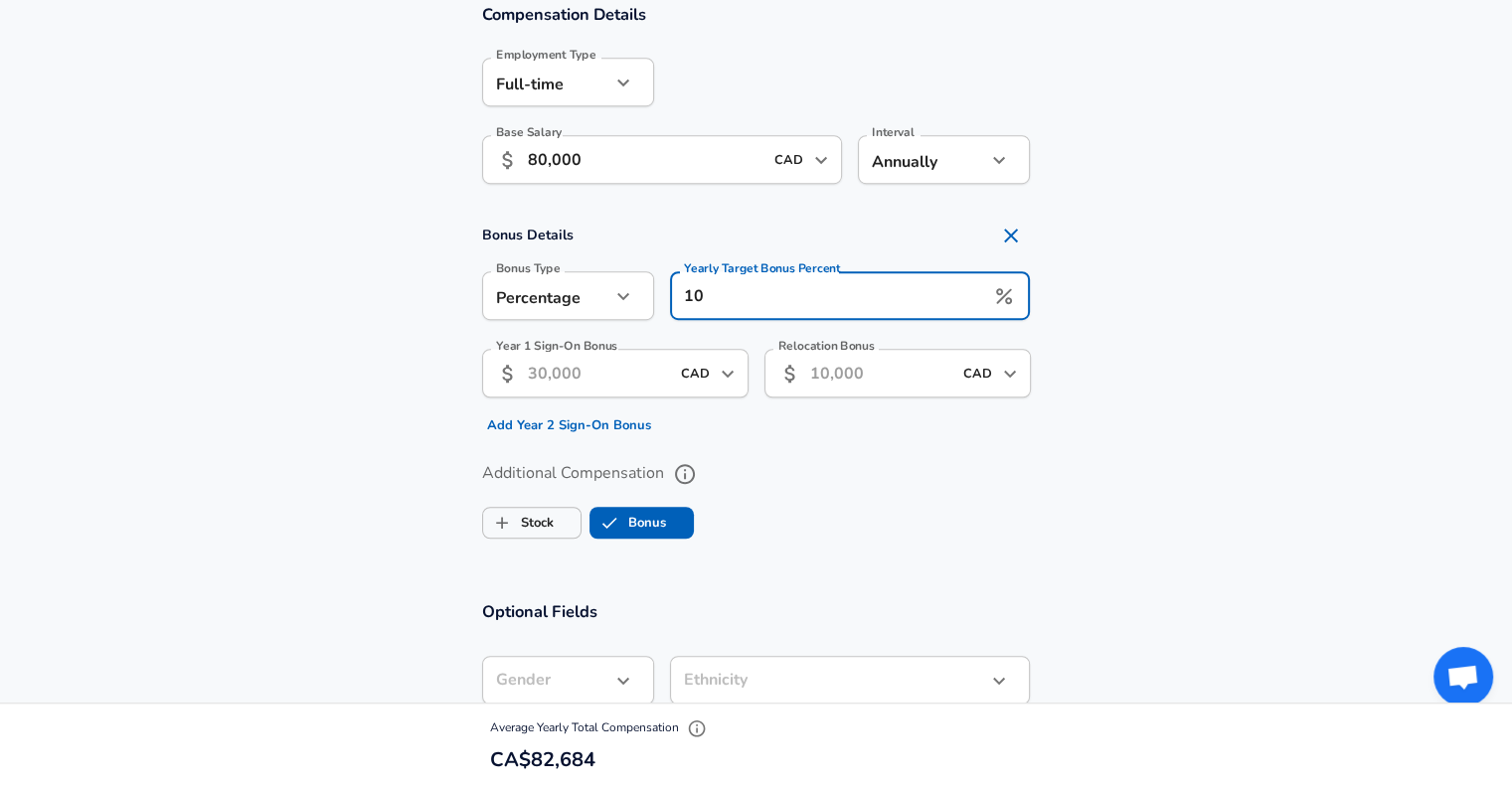 type on "10" 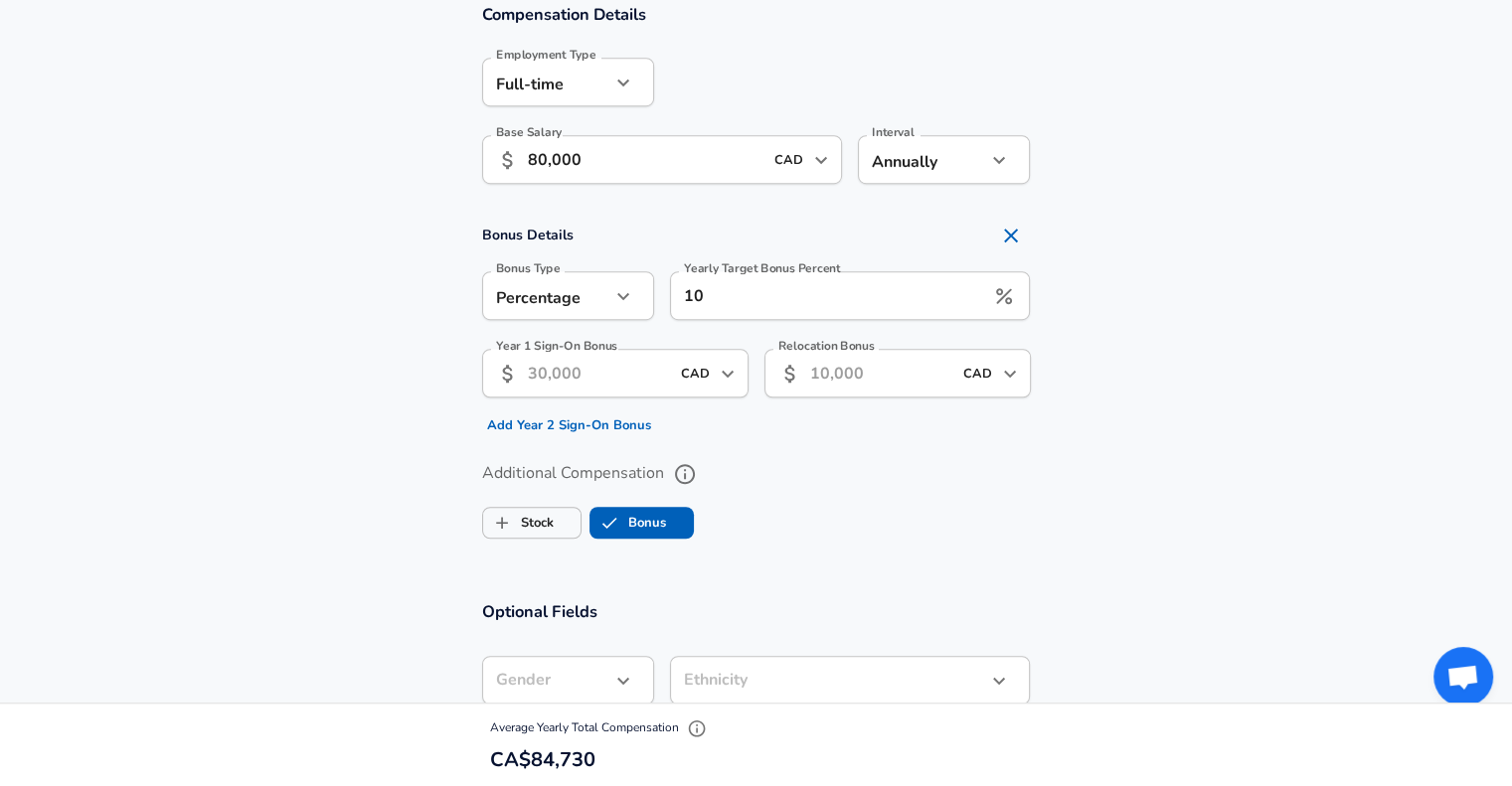 click on "Stock Bonus" at bounding box center (756, 519) 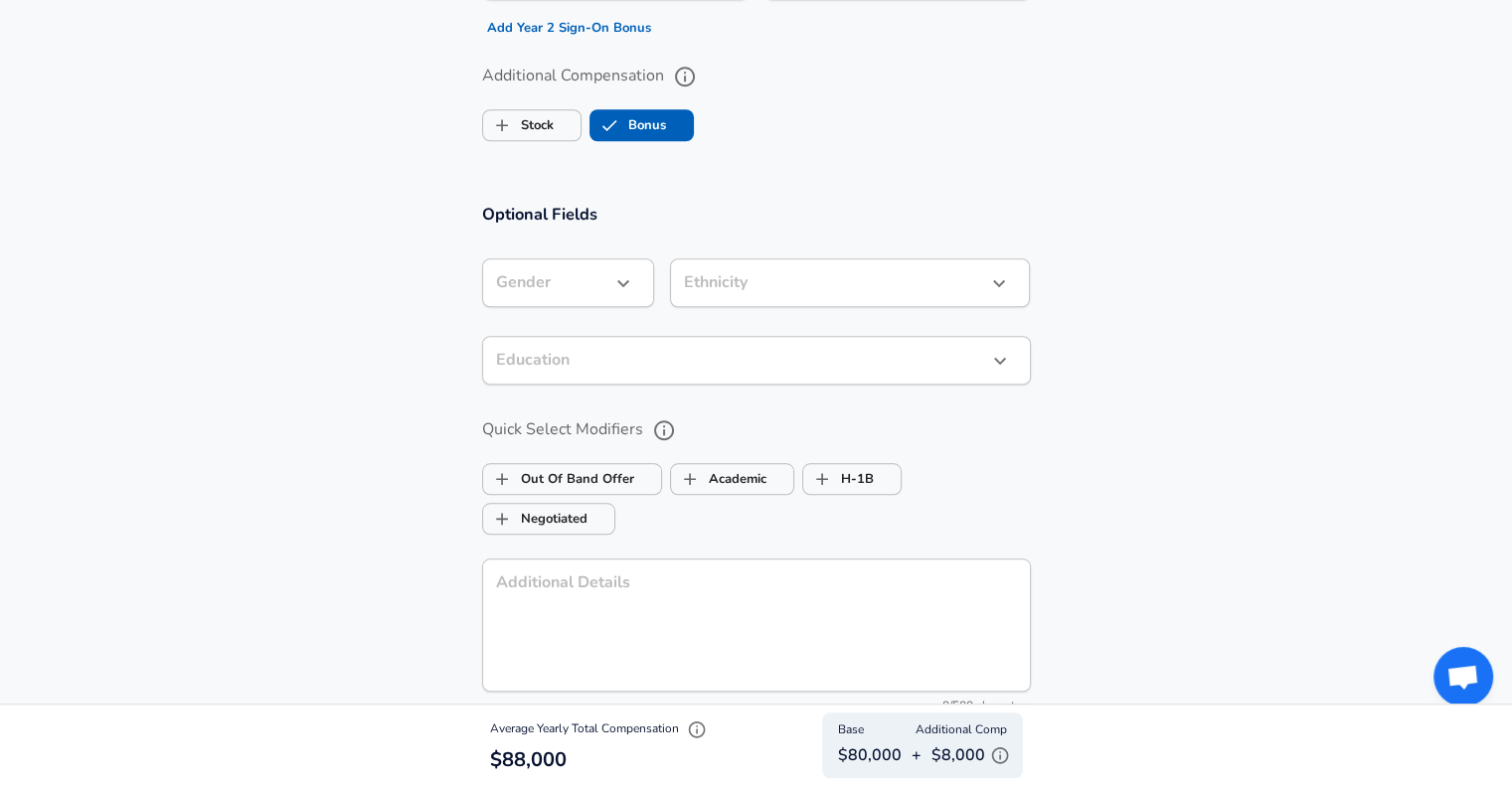 scroll, scrollTop: 2087, scrollLeft: 0, axis: vertical 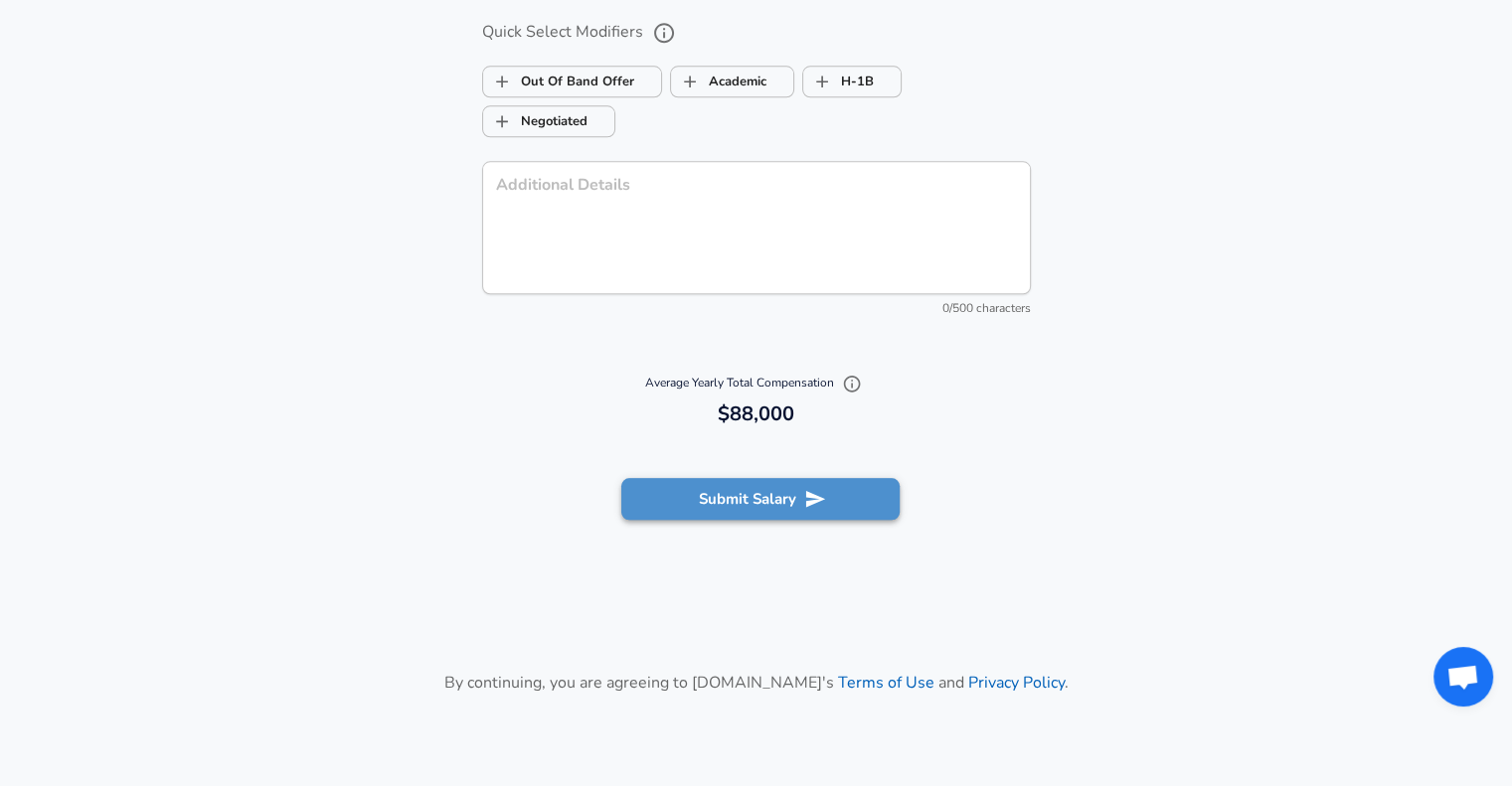 click on "Submit Salary" at bounding box center (760, 499) 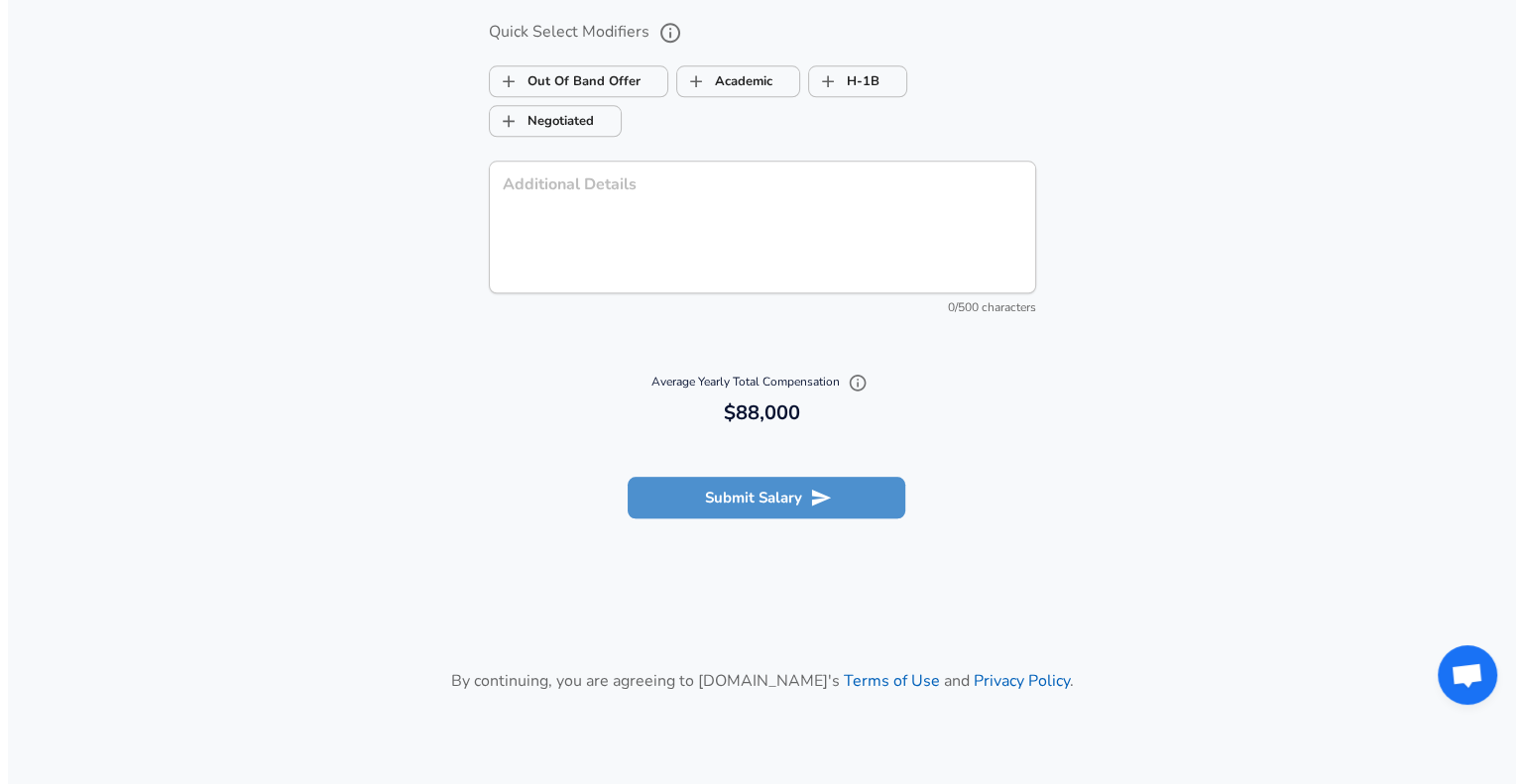 scroll, scrollTop: 2046, scrollLeft: 0, axis: vertical 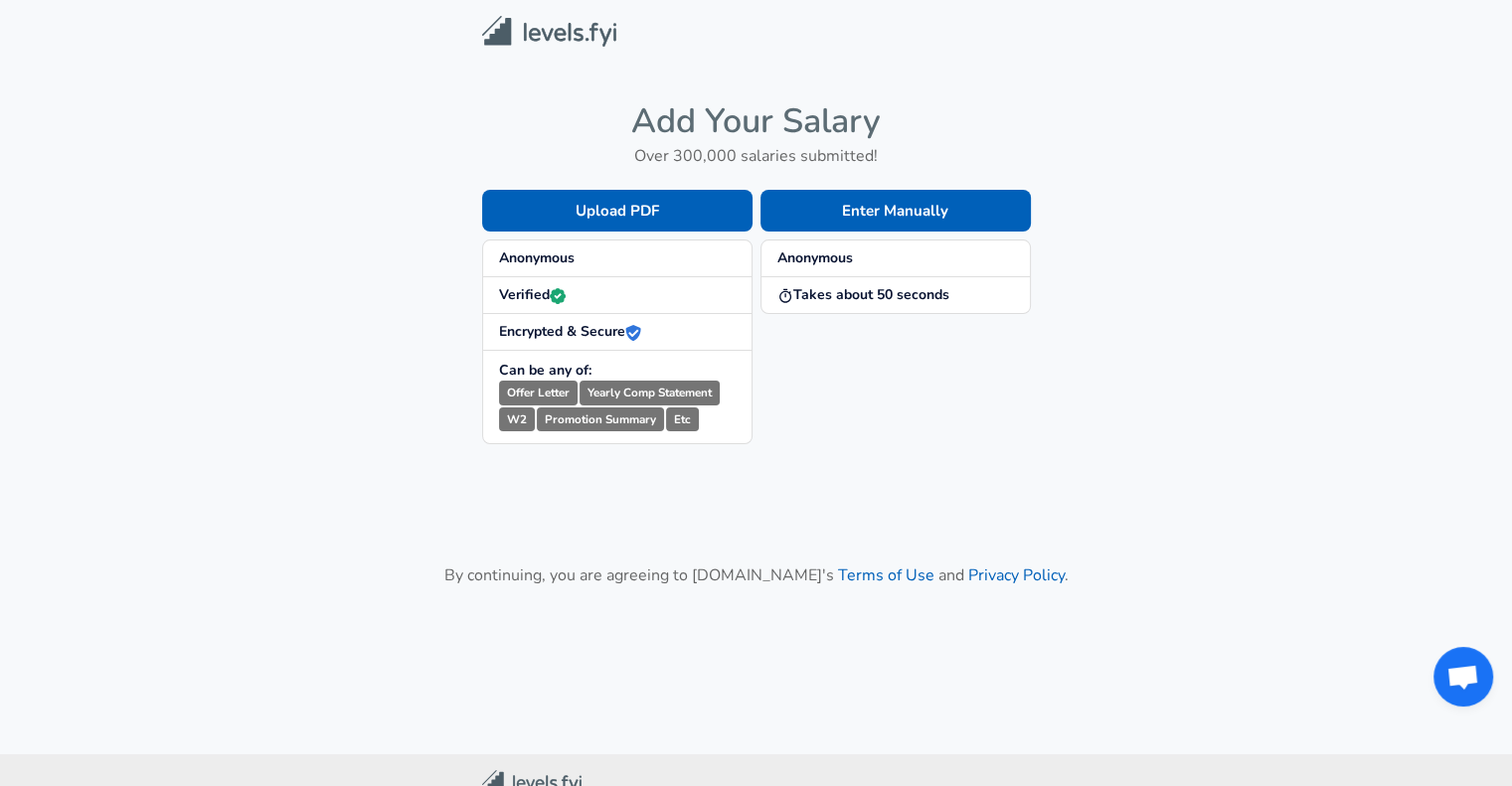 click on "Anonymous" at bounding box center (815, 257) 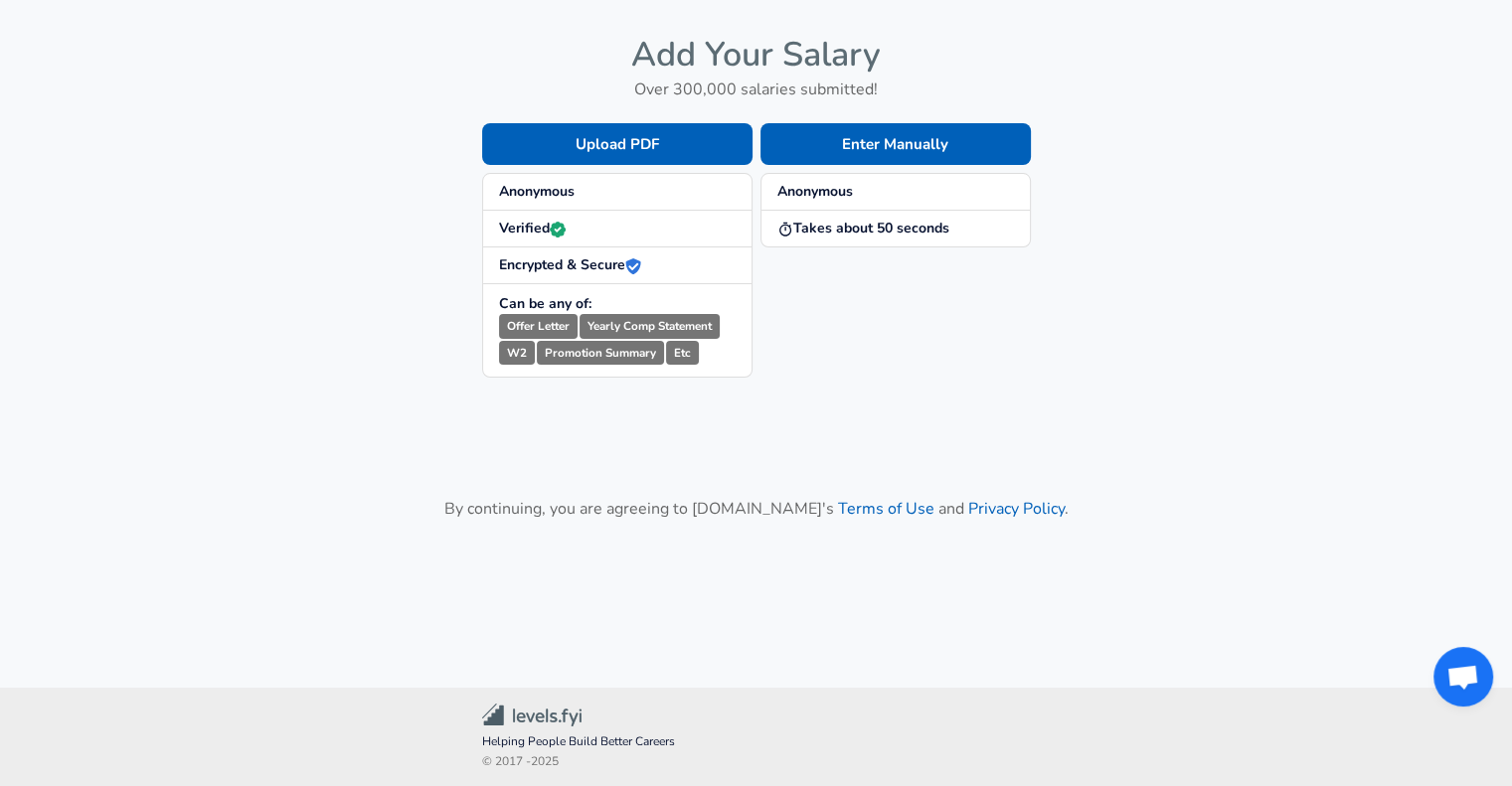 scroll, scrollTop: 0, scrollLeft: 0, axis: both 